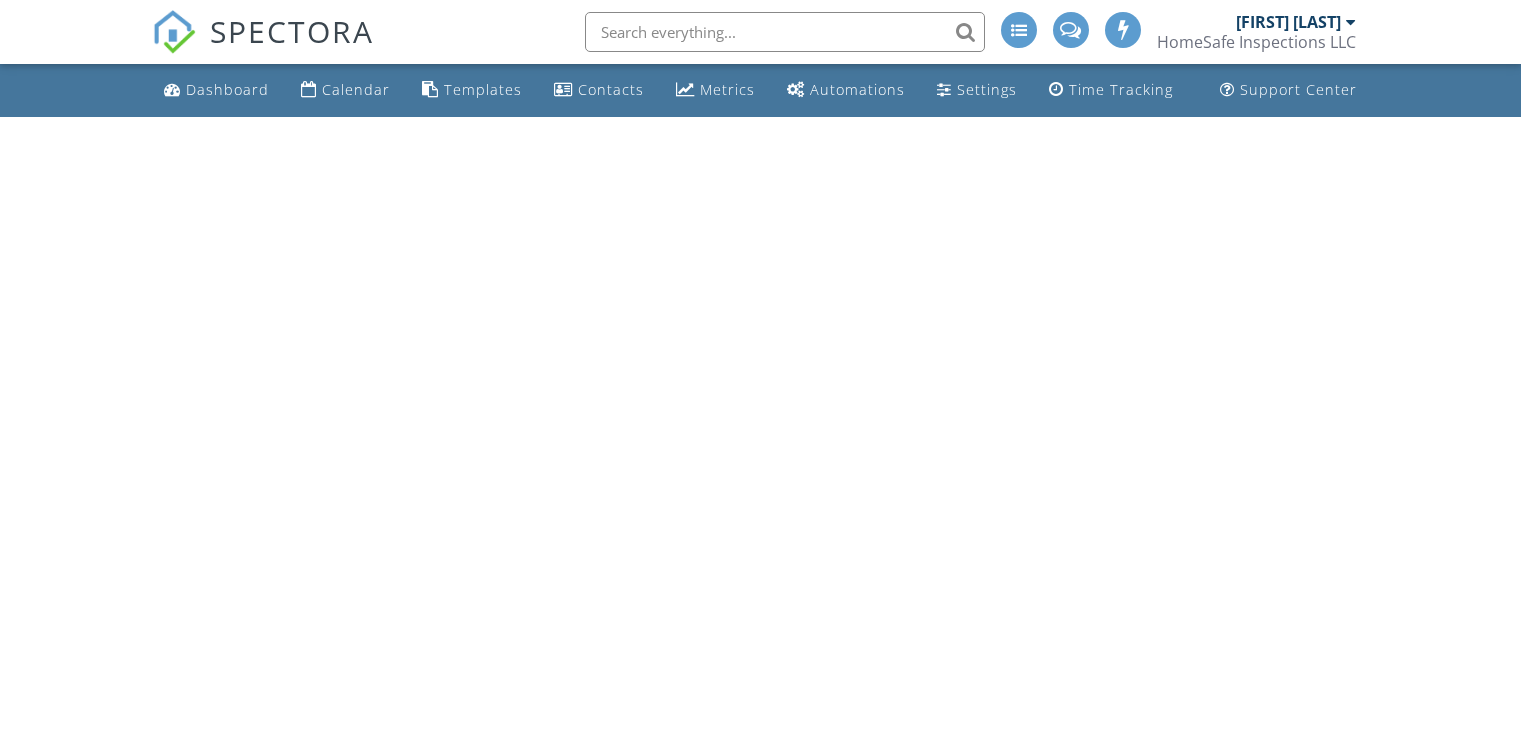scroll, scrollTop: 0, scrollLeft: 0, axis: both 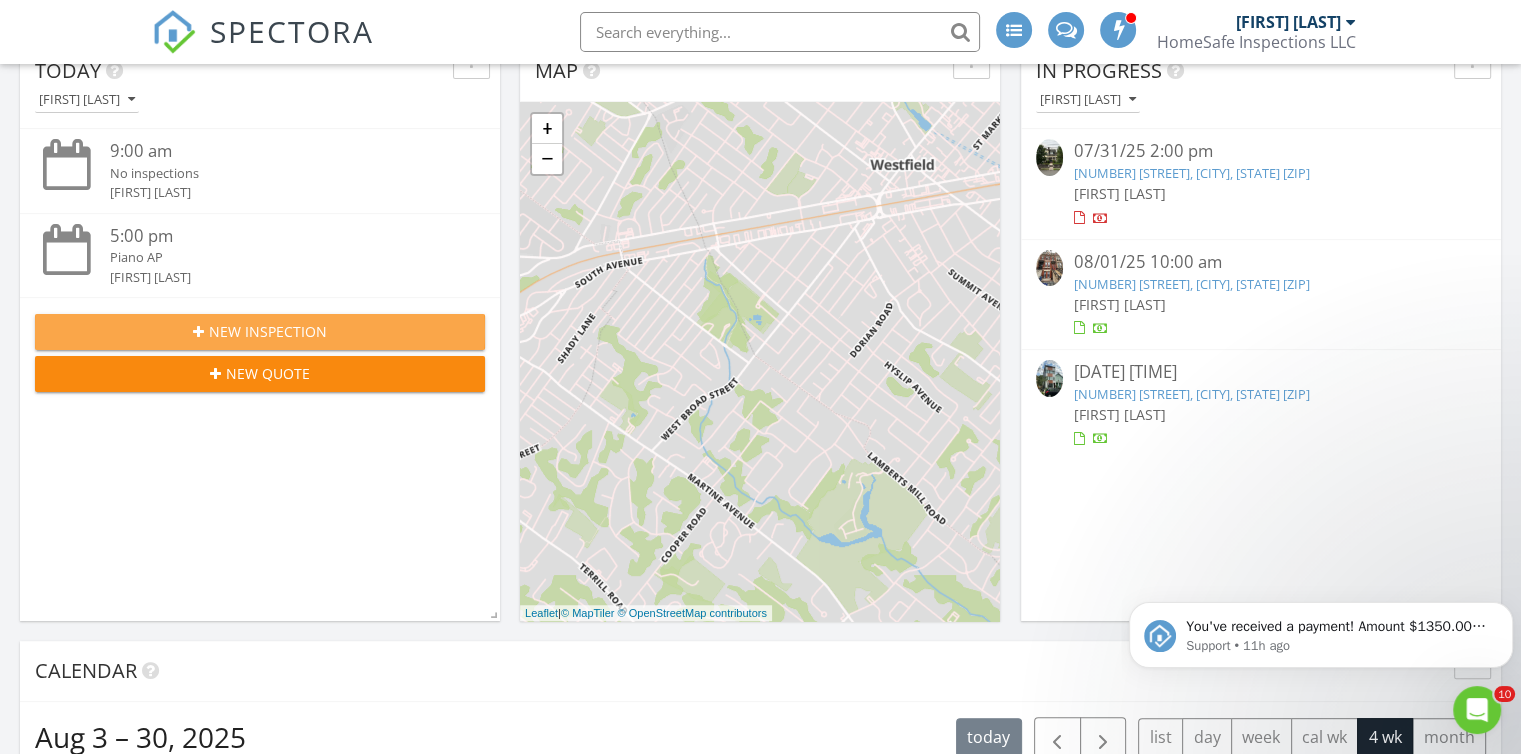 click on "New Inspection" at bounding box center (260, 331) 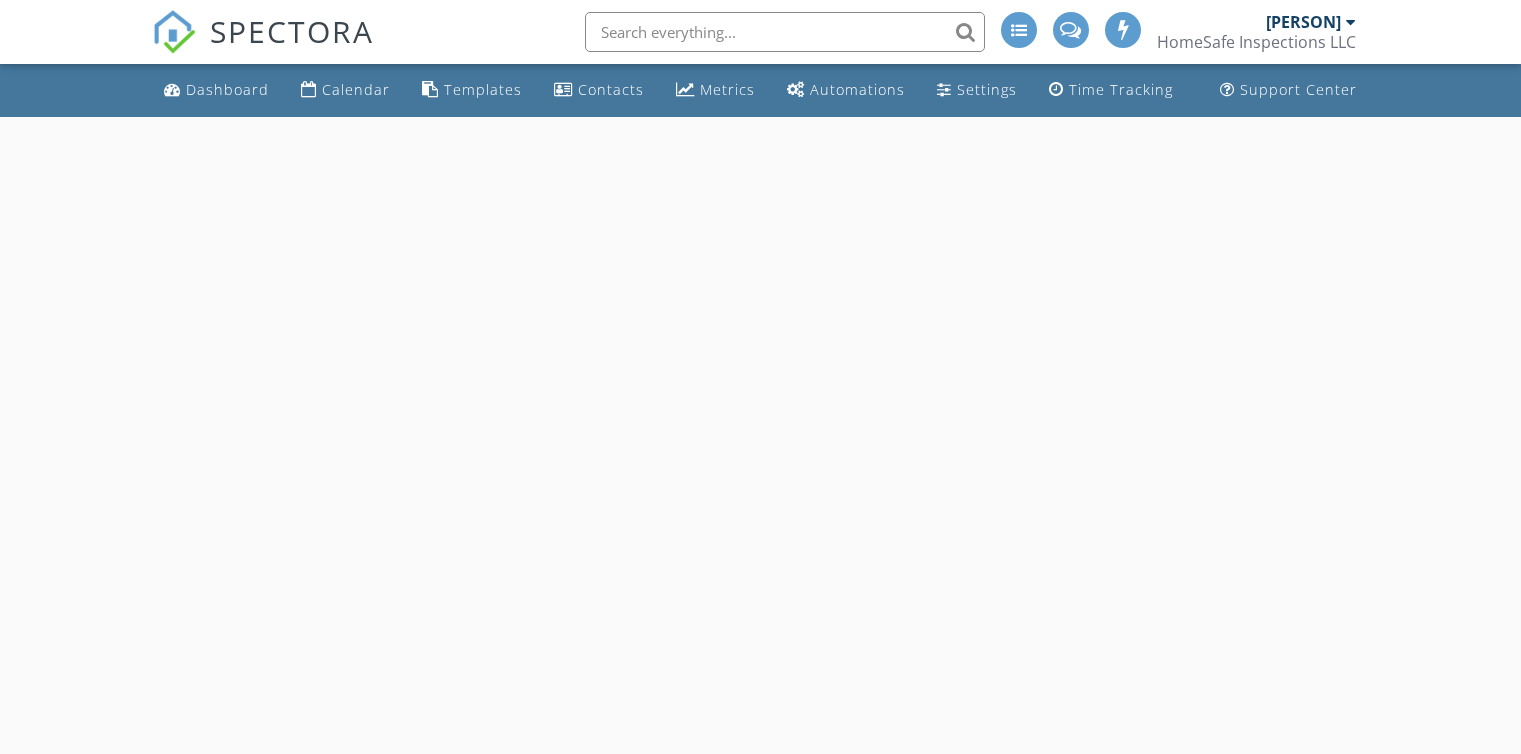 scroll, scrollTop: 0, scrollLeft: 0, axis: both 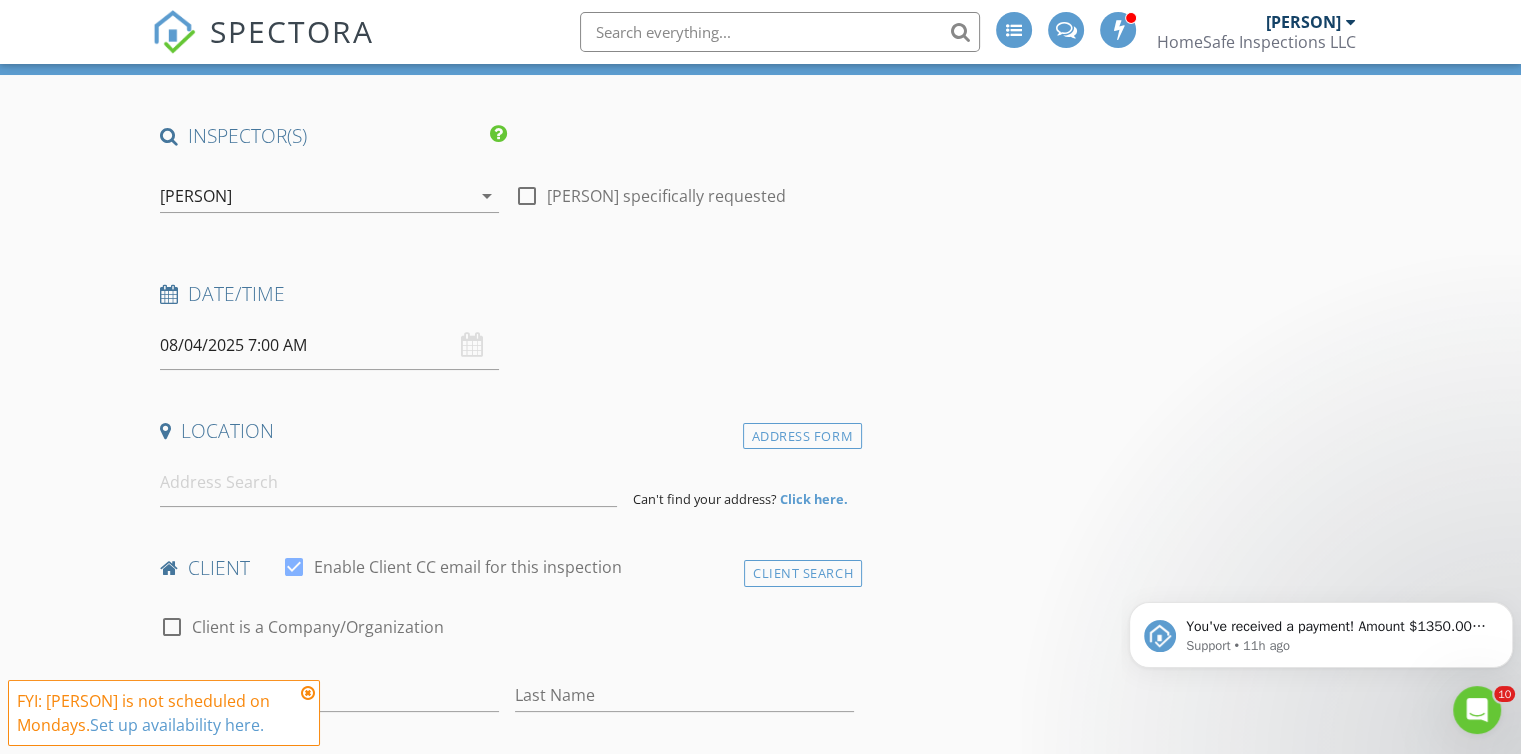 click at bounding box center [527, 196] 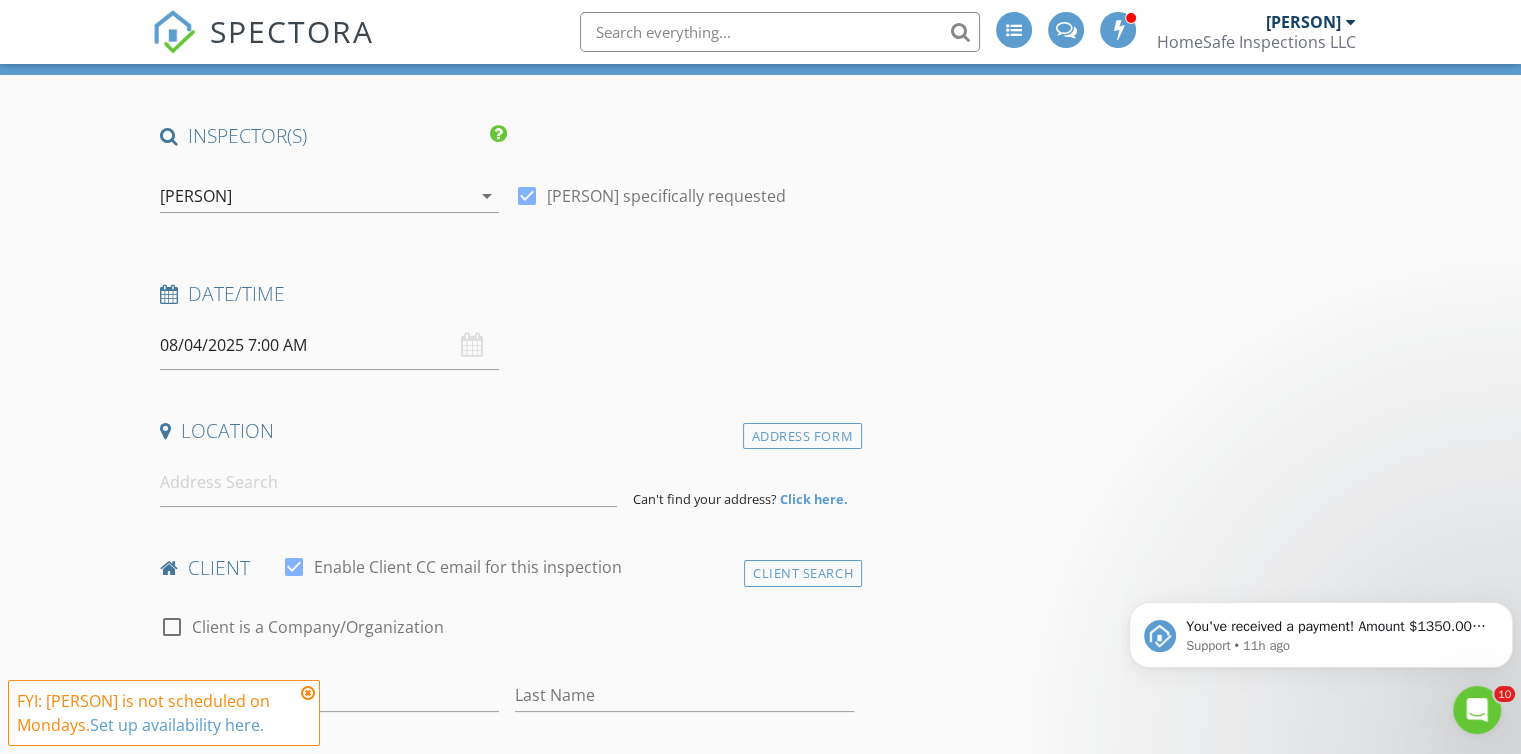 click on "08/04/2025 7:00 AM" at bounding box center (329, 345) 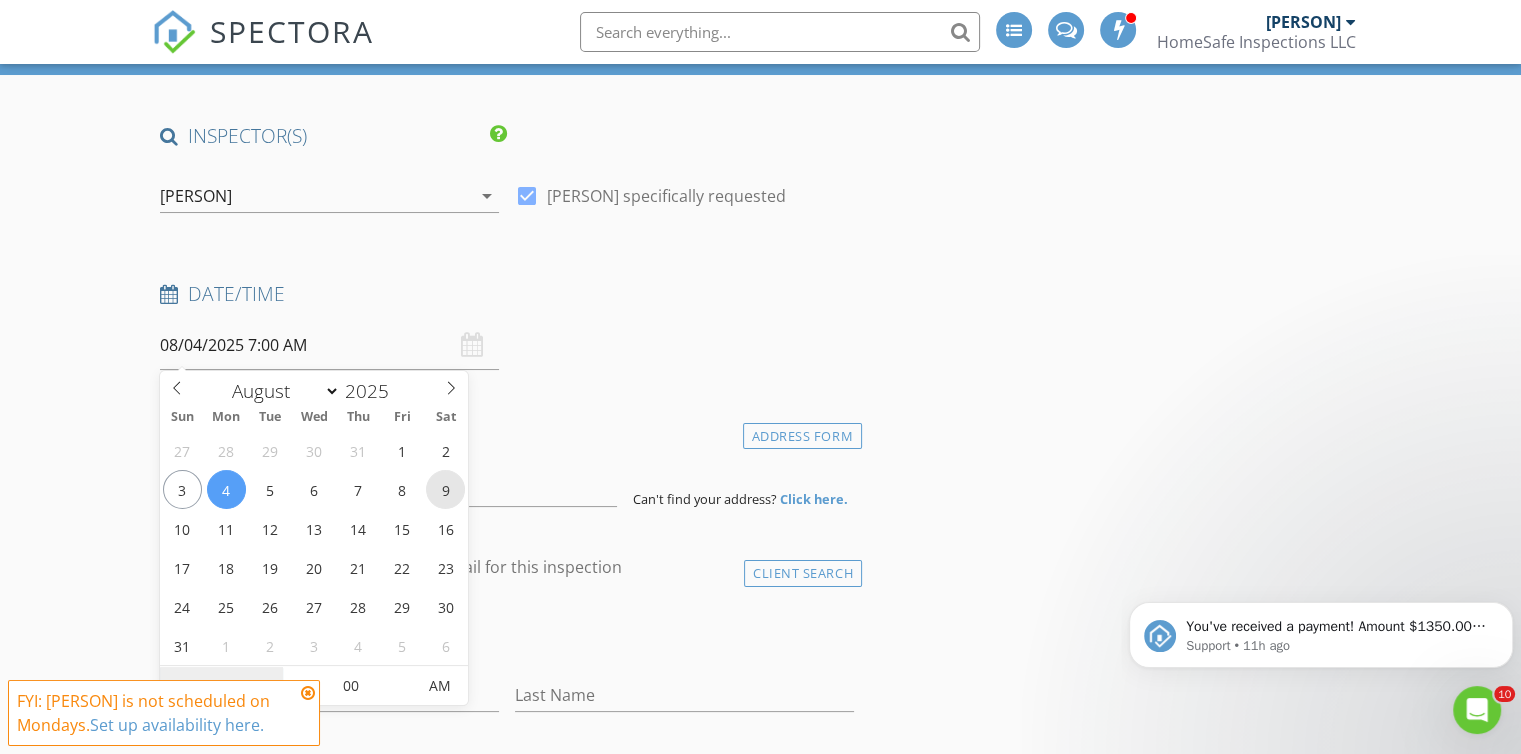 type on "08/09/2025 7:00 AM" 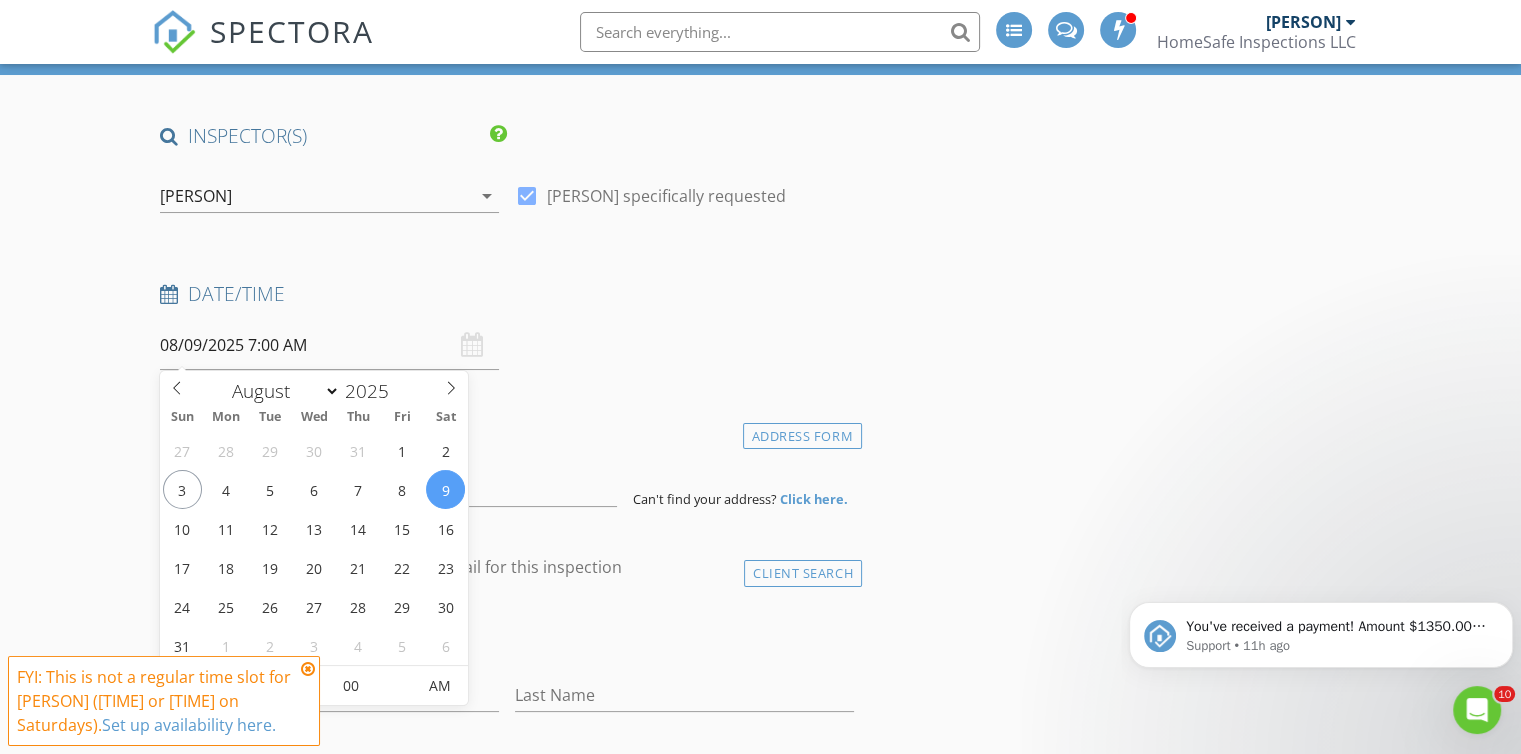 click at bounding box center (308, 669) 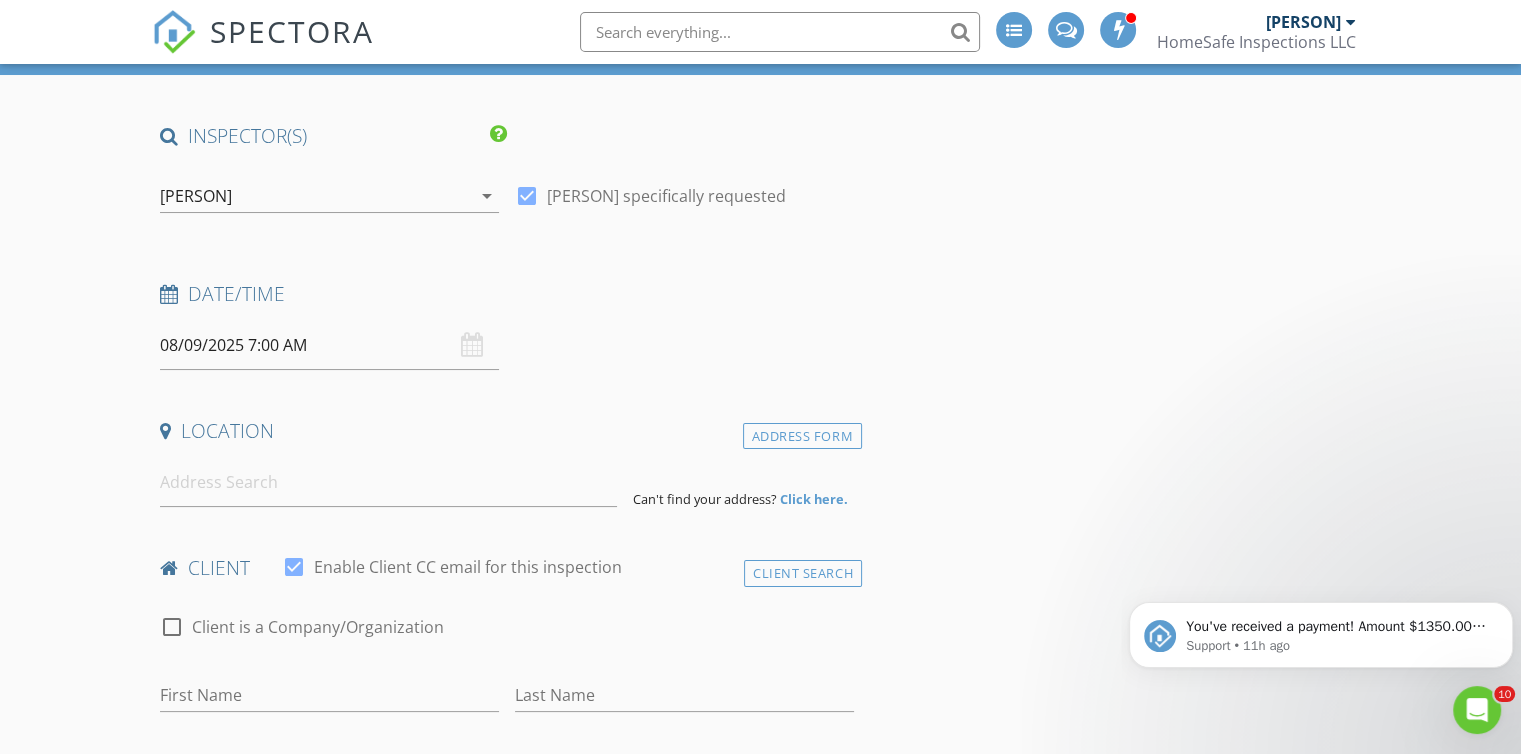click on "08/09/2025 7:00 AM" at bounding box center (329, 345) 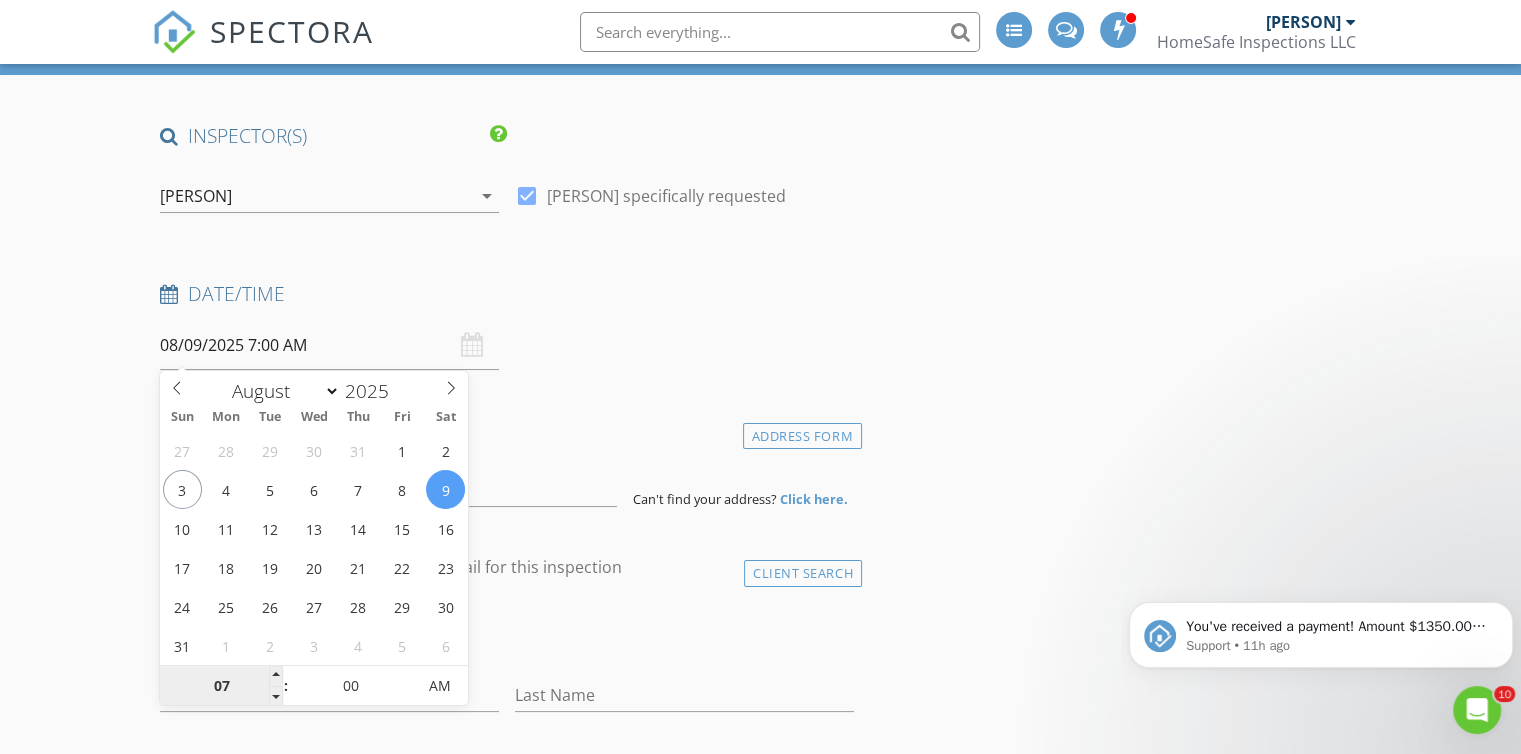 click on "07" at bounding box center [221, 687] 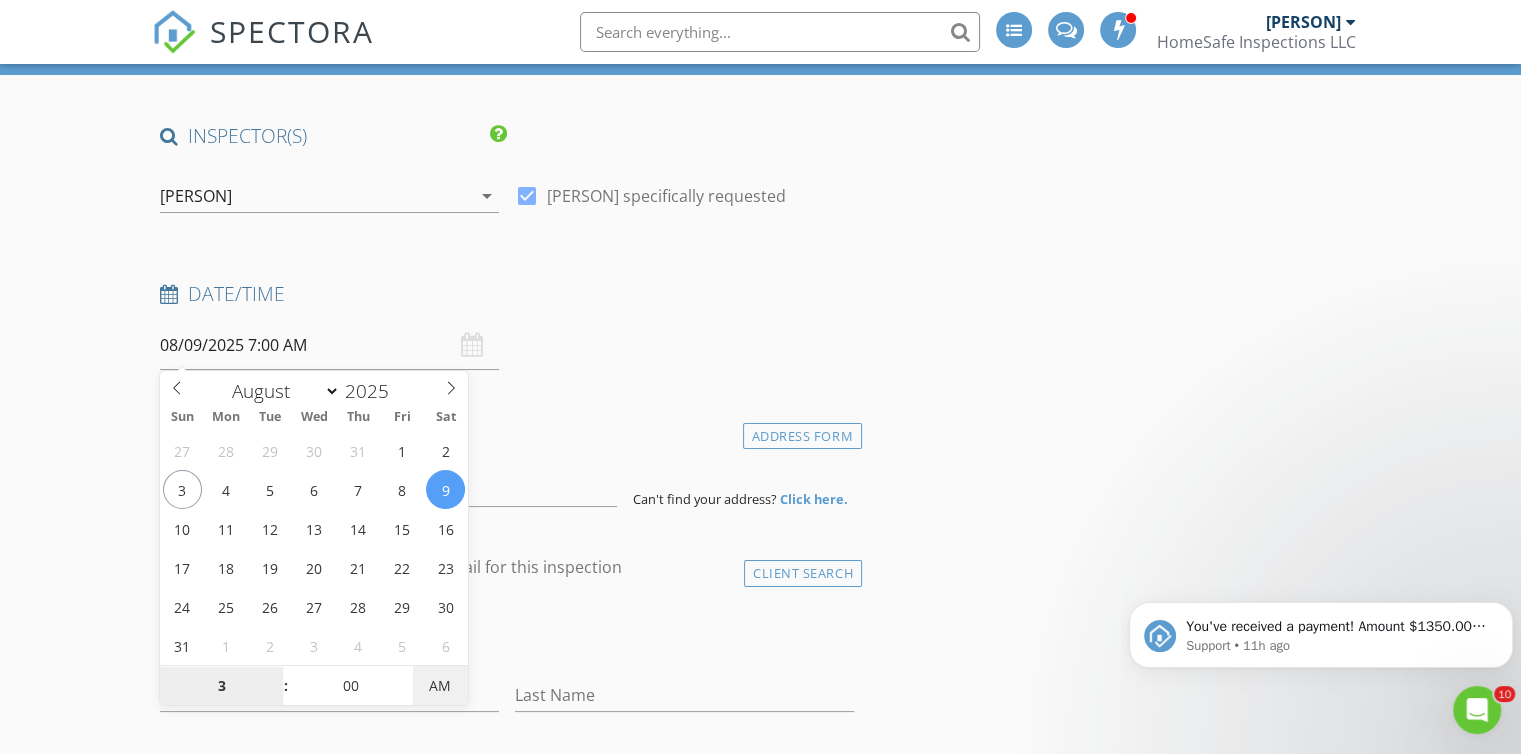 click on "AM" at bounding box center (440, 686) 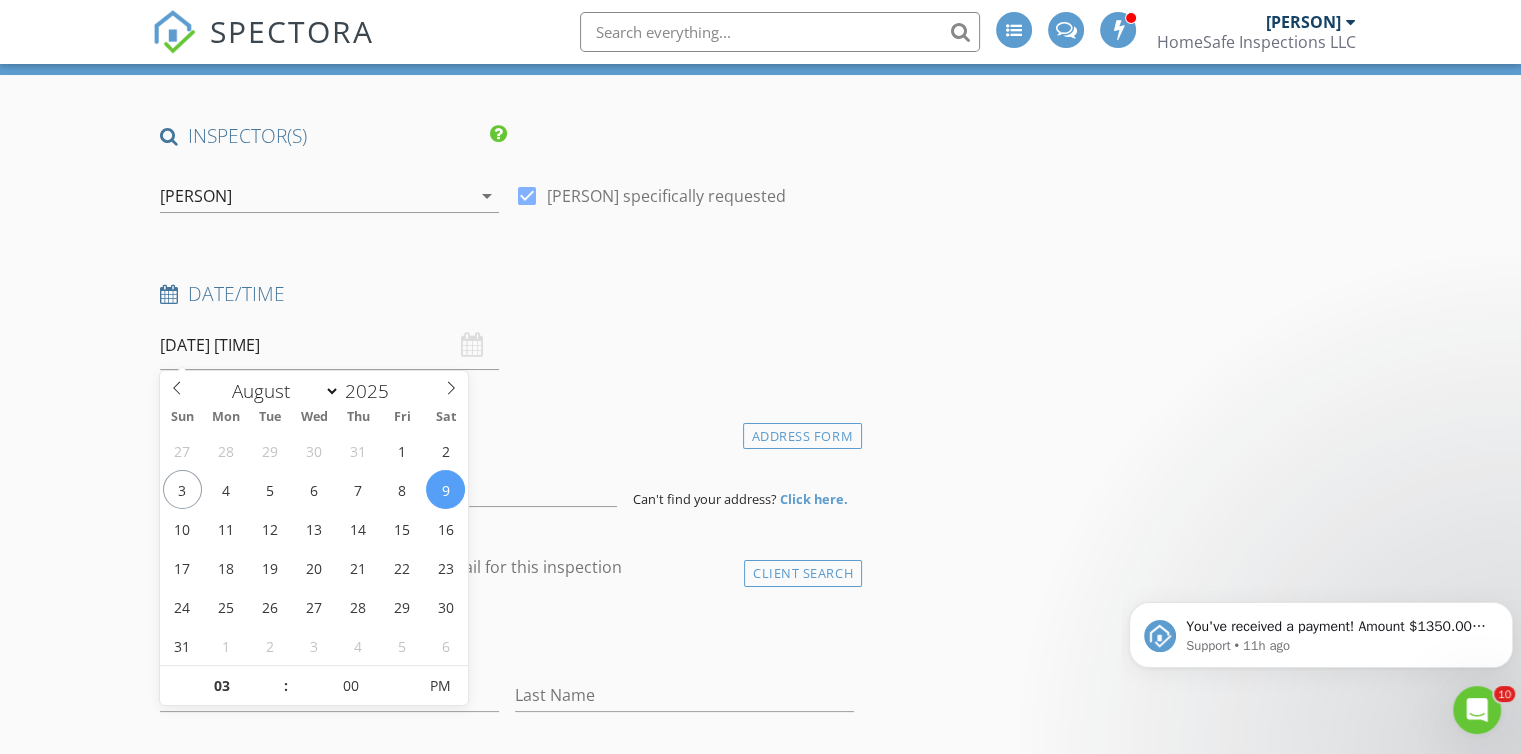 click on "New Inspection
INSPECTOR(S)
check_box   Terry Darling   PRIMARY   check_box_outline_blank   Leanne Spratt     Terry Darling arrow_drop_down   check_box Terry Darling specifically requested
Date/Time
08/09/2025 3:00 PM
Location
Address Form       Can't find your address?   Click here.
client
check_box Enable Client CC email for this inspection   Client Search     check_box_outline_blank Client is a Company/Organization     First Name   Last Name   Email   CC Email   Phone   Address   City   State   Zip     Tags         Notes   Private Notes
ADD ADDITIONAL client
SERVICES
check_box_outline_blank   HomeSafe & Sound Package (Inspection, Termite, Radon Test)   Home inspection, Radon gas test, Termite inspection check_box_outline_blank   Single Family Residential Inspection" at bounding box center [760, 1843] 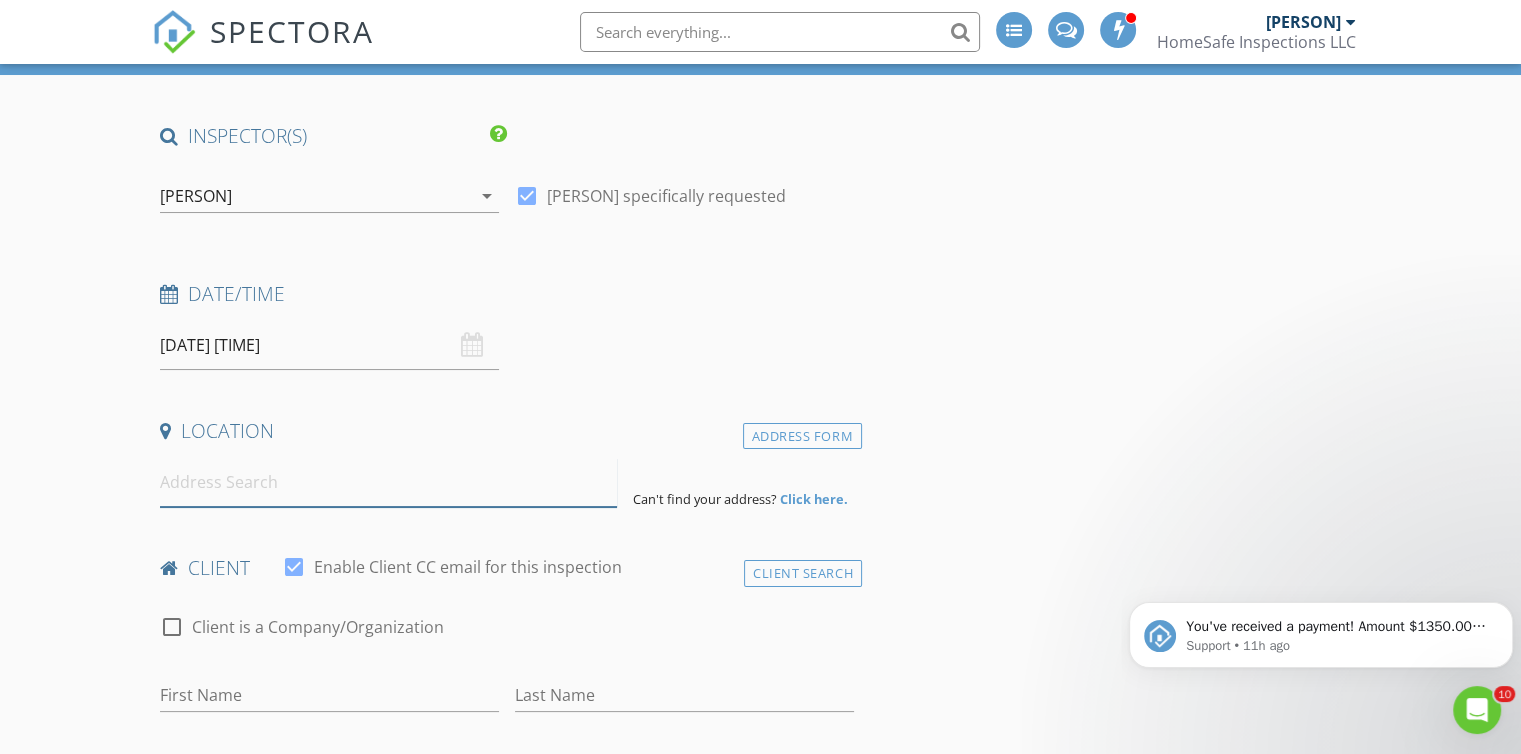 click at bounding box center [388, 482] 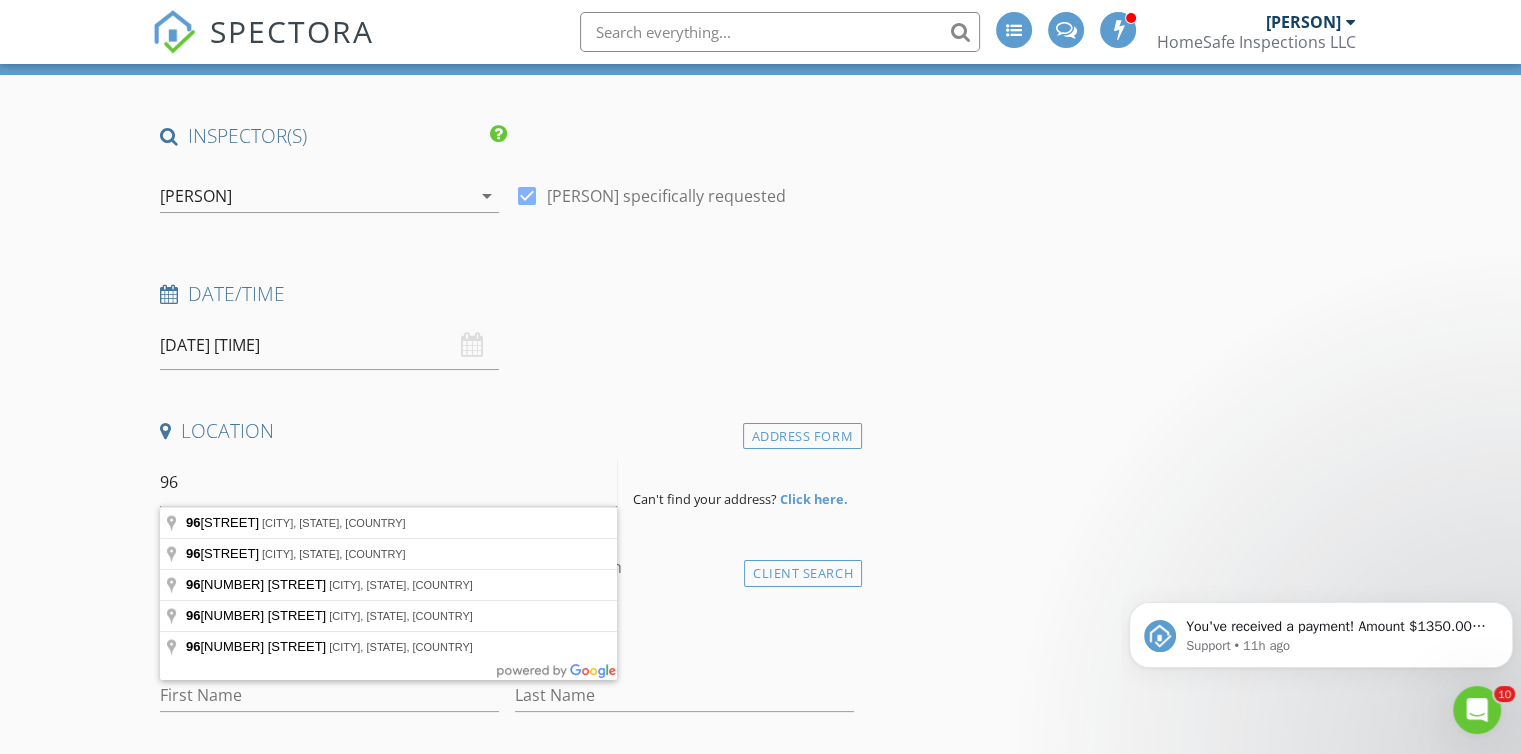 type on "9" 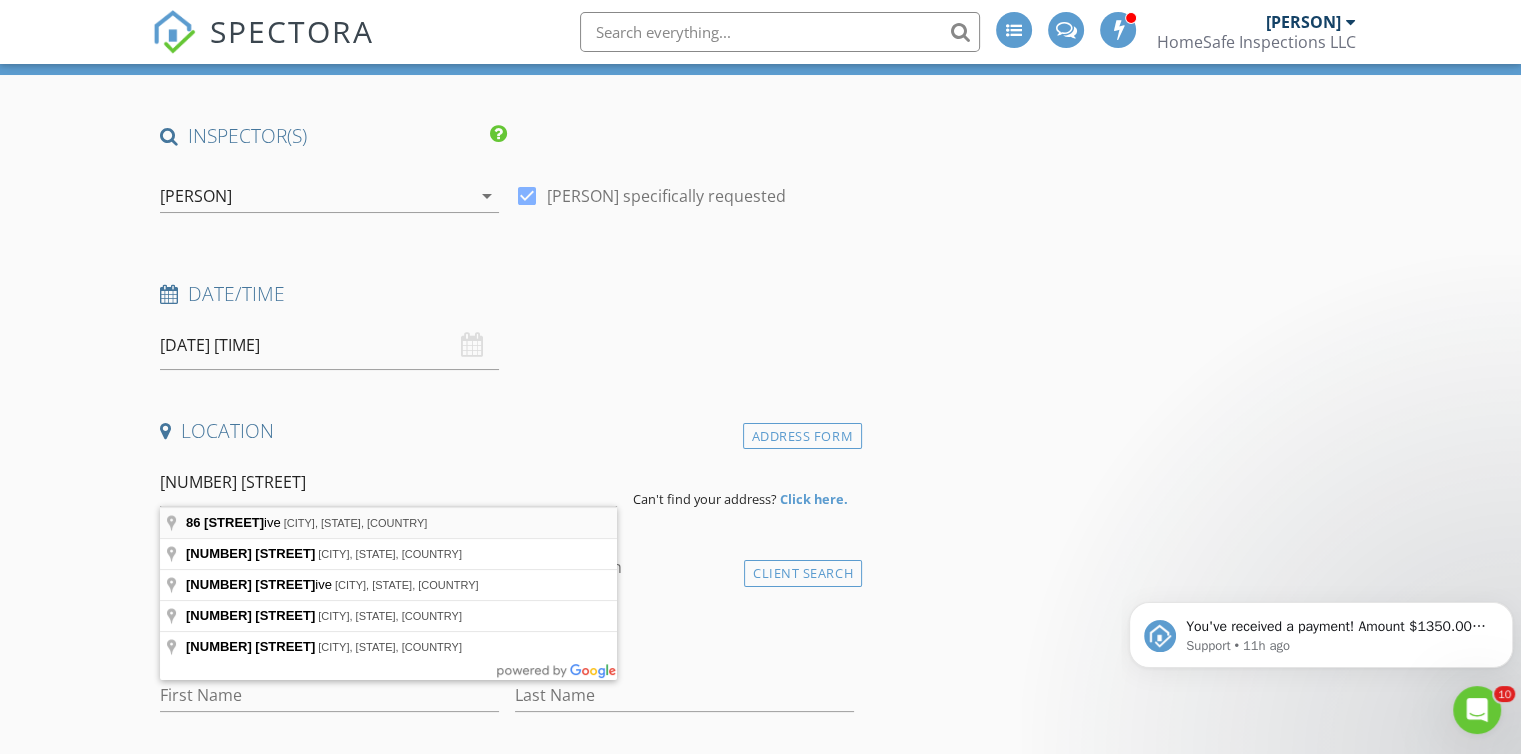 type on "86 Clarken Drive, West Orange, NJ, USA" 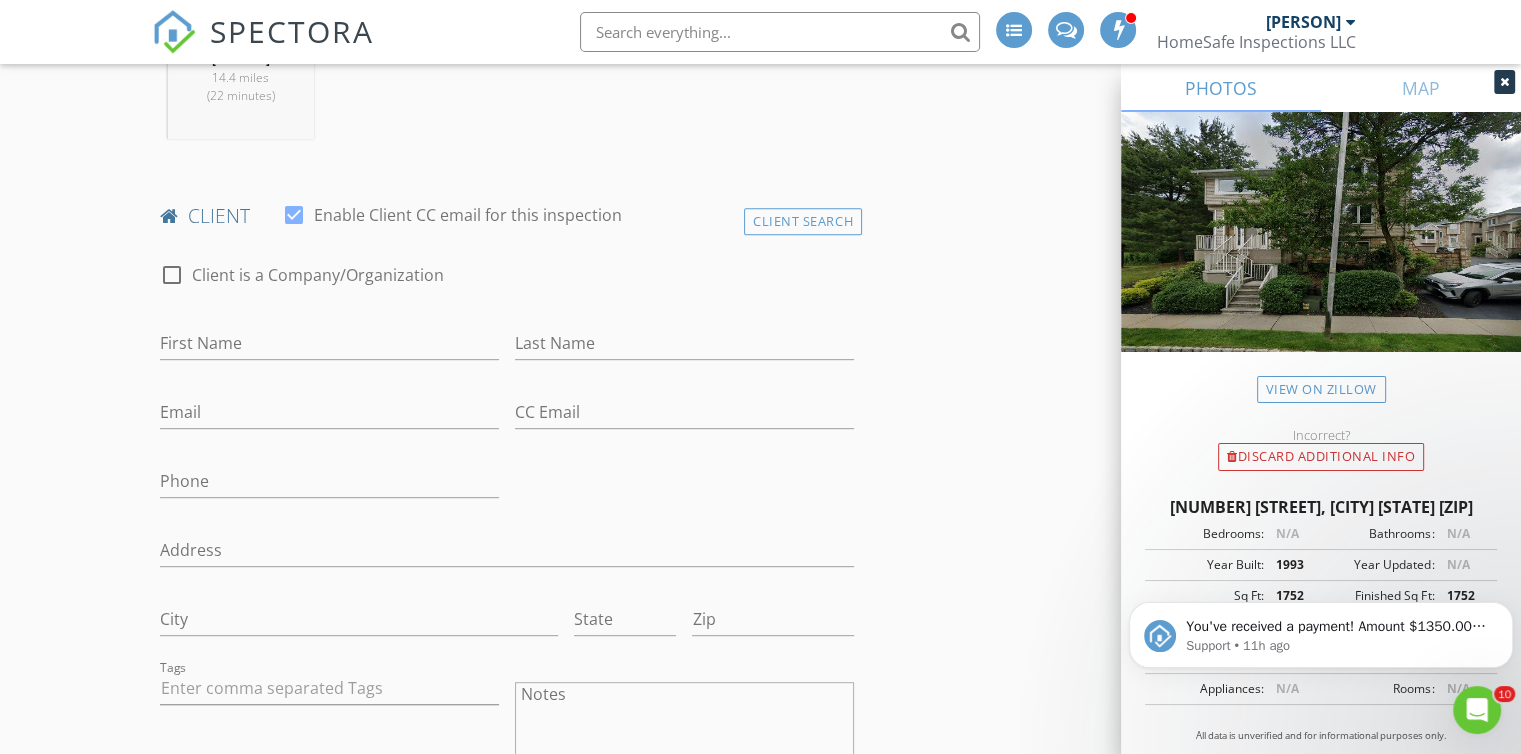 scroll, scrollTop: 876, scrollLeft: 0, axis: vertical 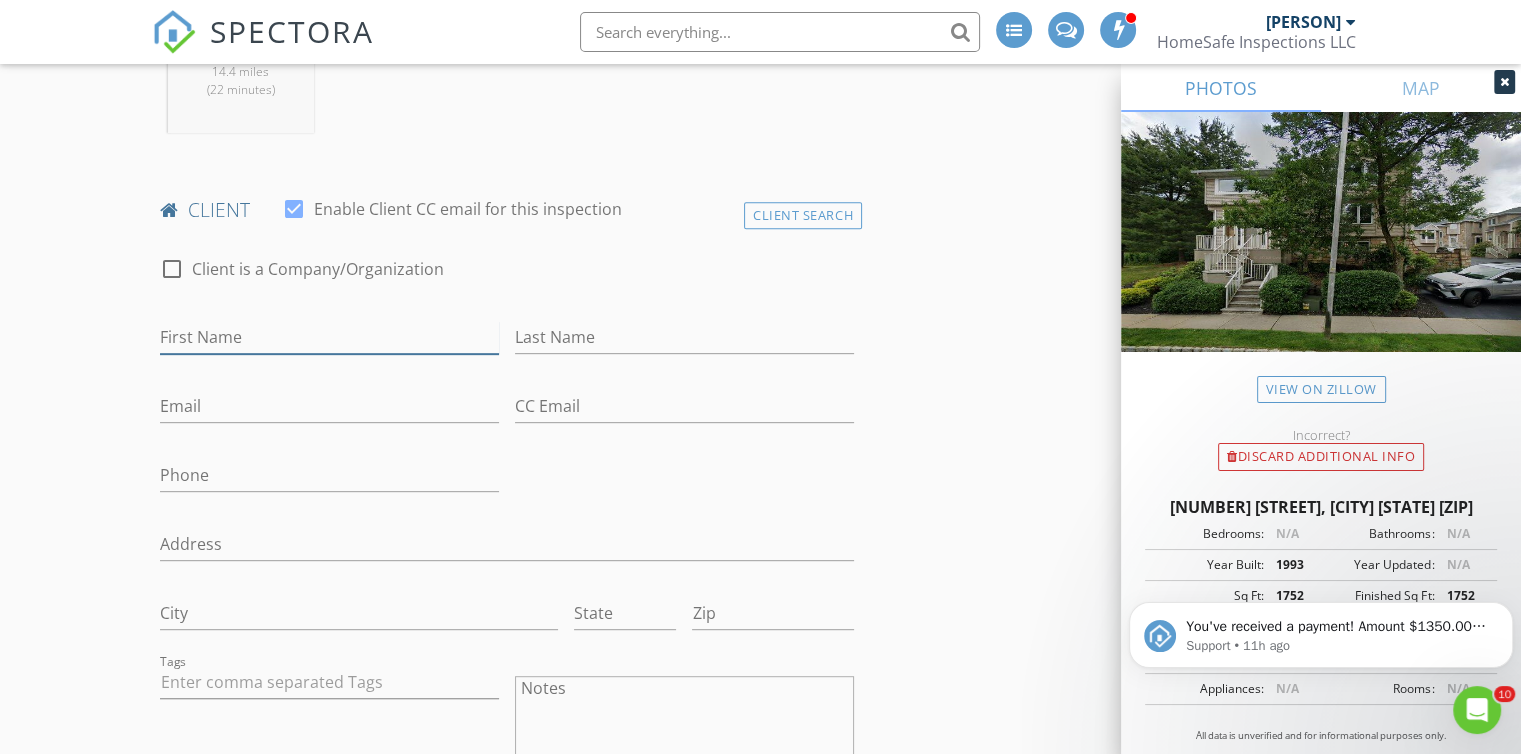click on "First Name" at bounding box center [329, 337] 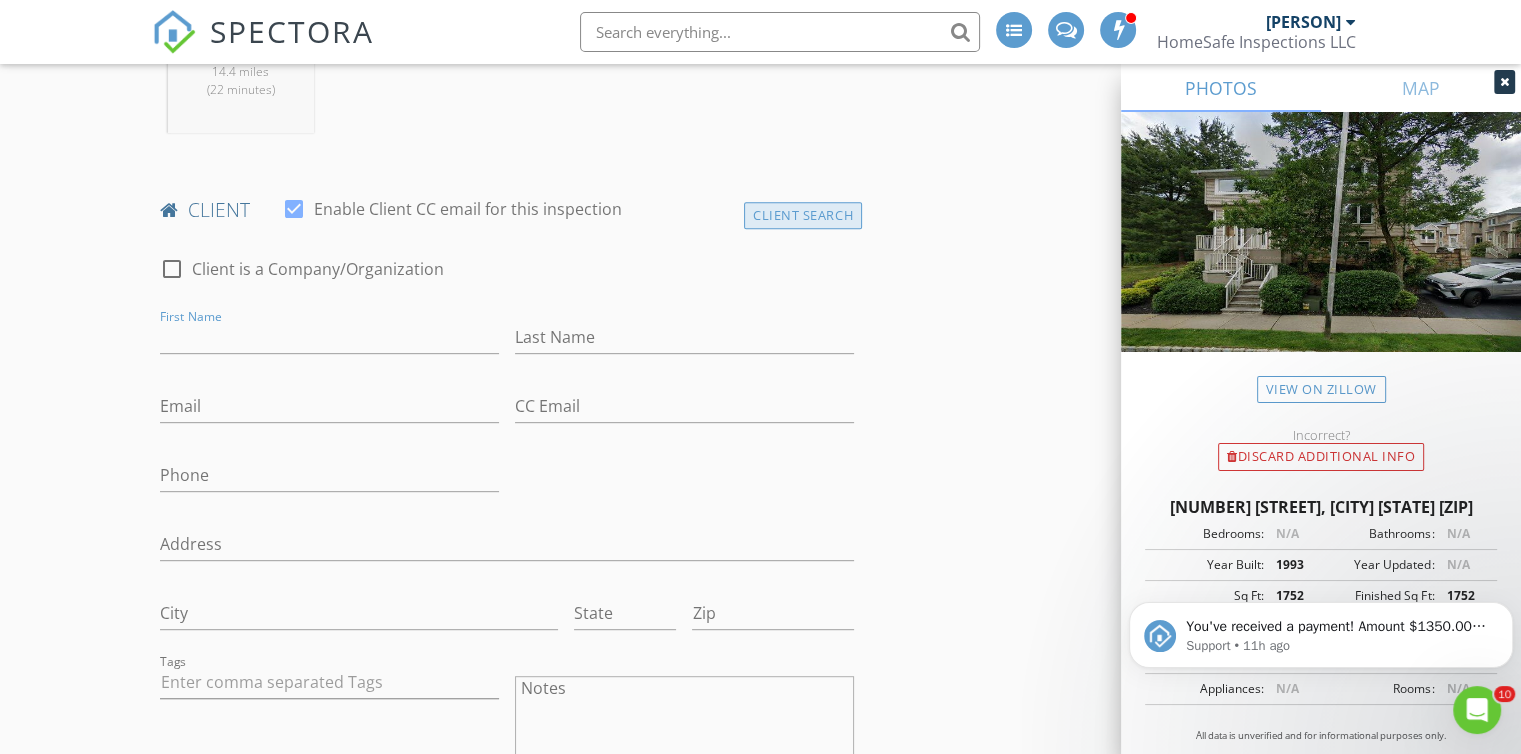 click on "Client Search" at bounding box center [803, 215] 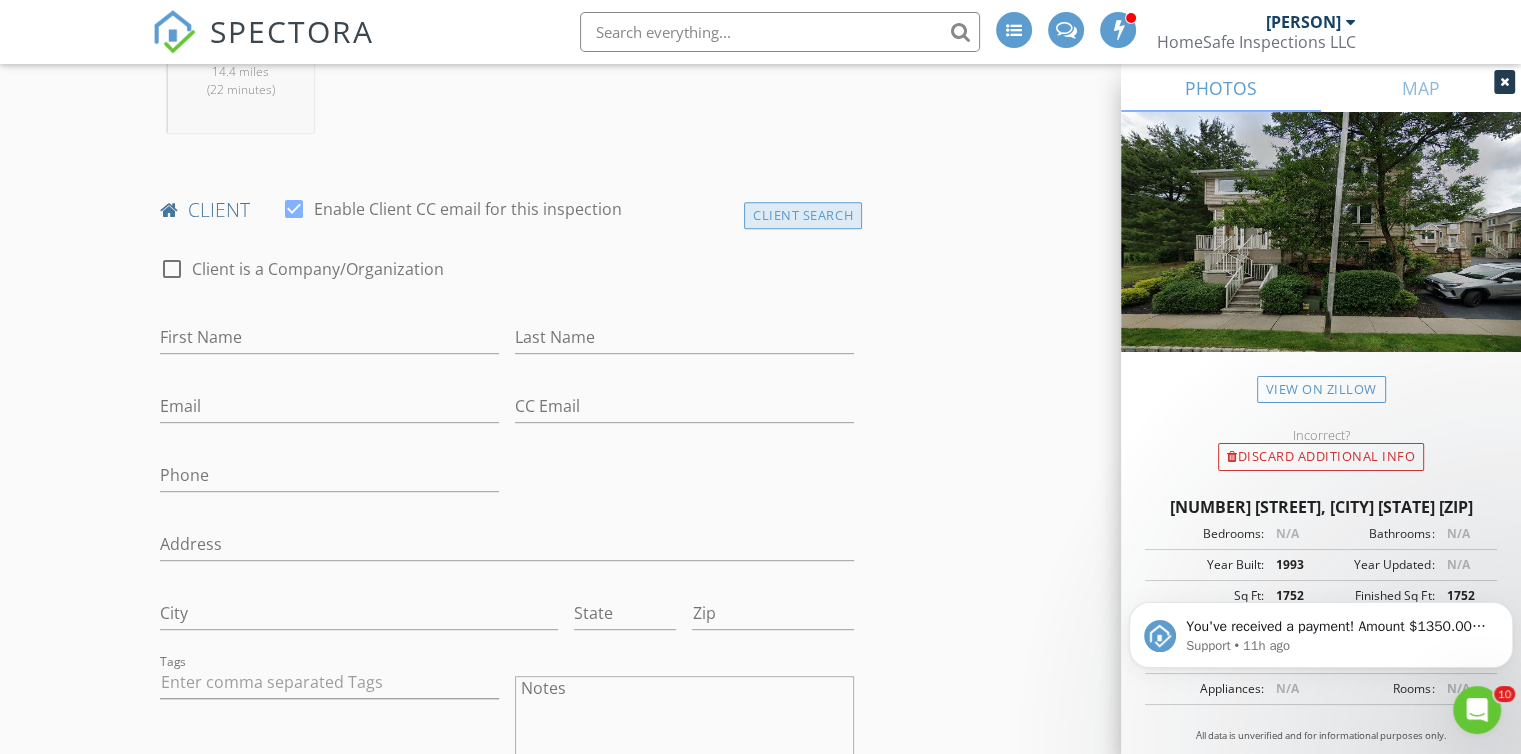 click on "Client Search" at bounding box center (803, 215) 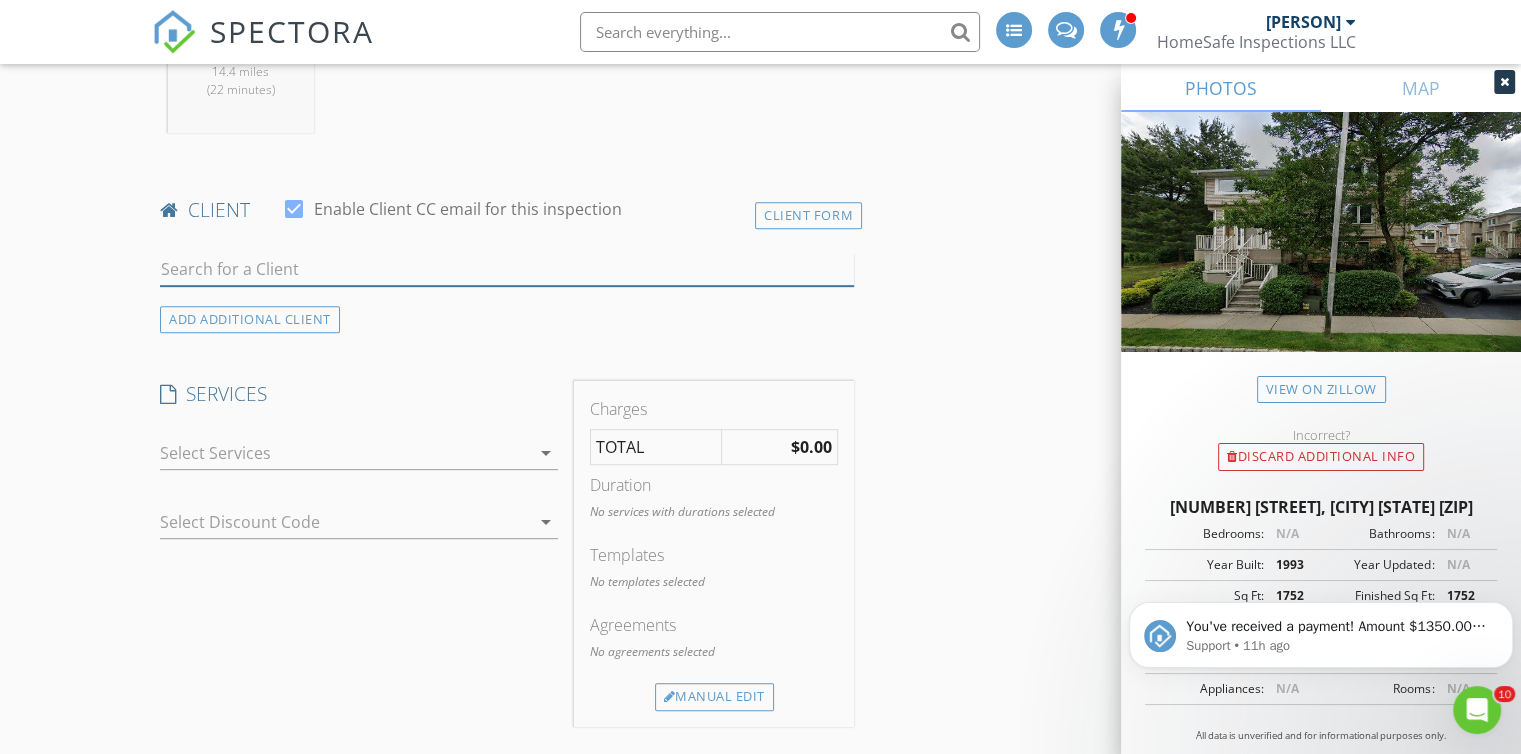 click at bounding box center (507, 269) 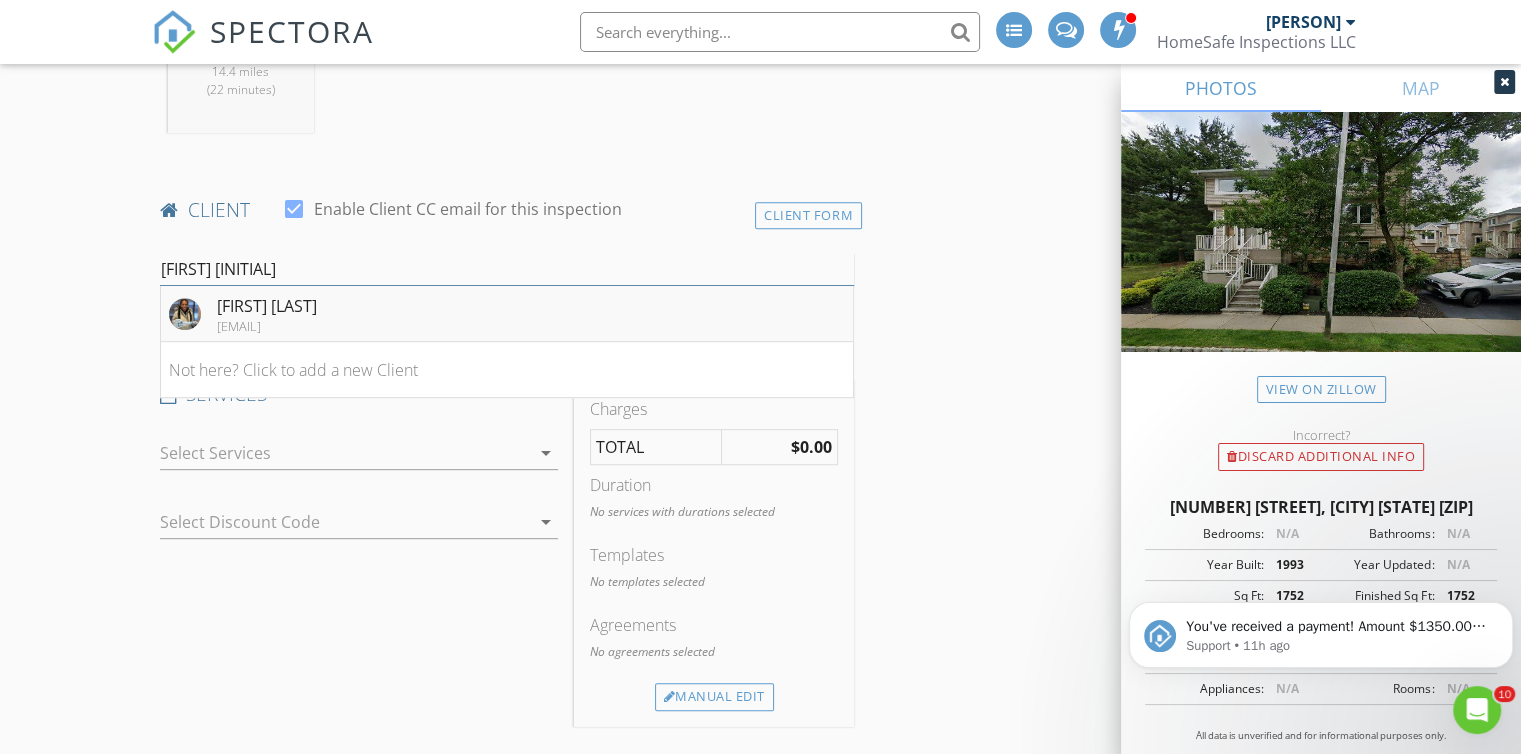 type on "erin med" 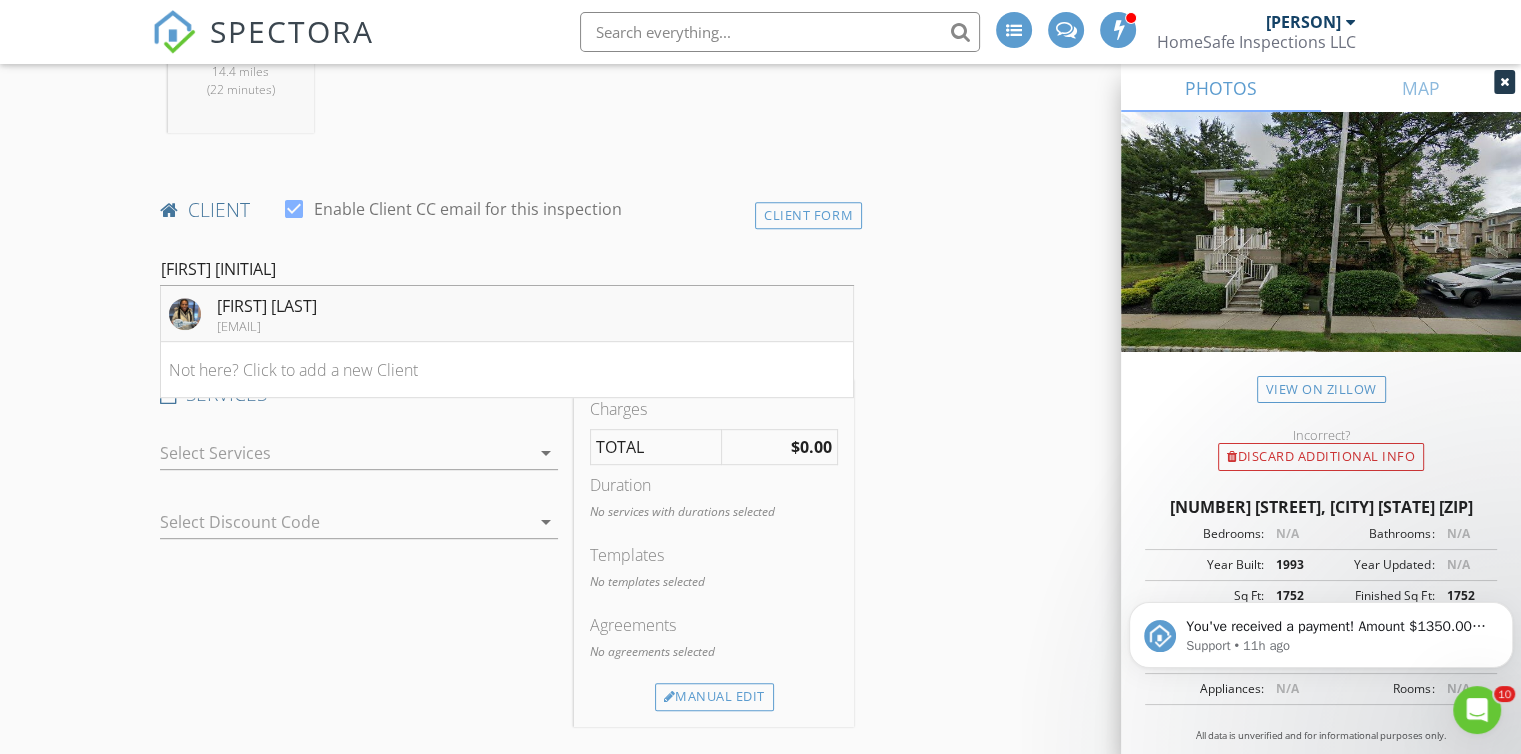 click on "Erin Medley" at bounding box center (267, 306) 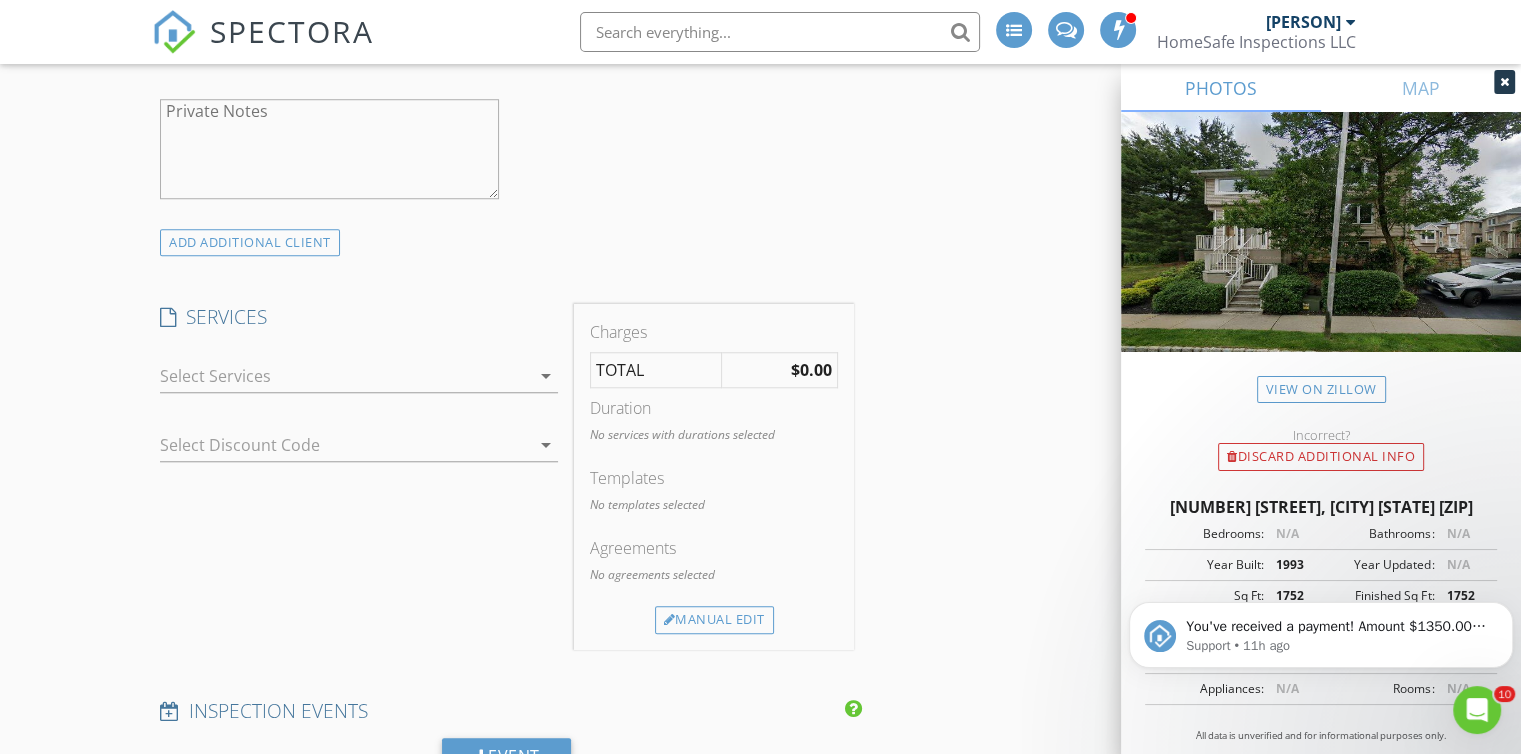 scroll, scrollTop: 1616, scrollLeft: 0, axis: vertical 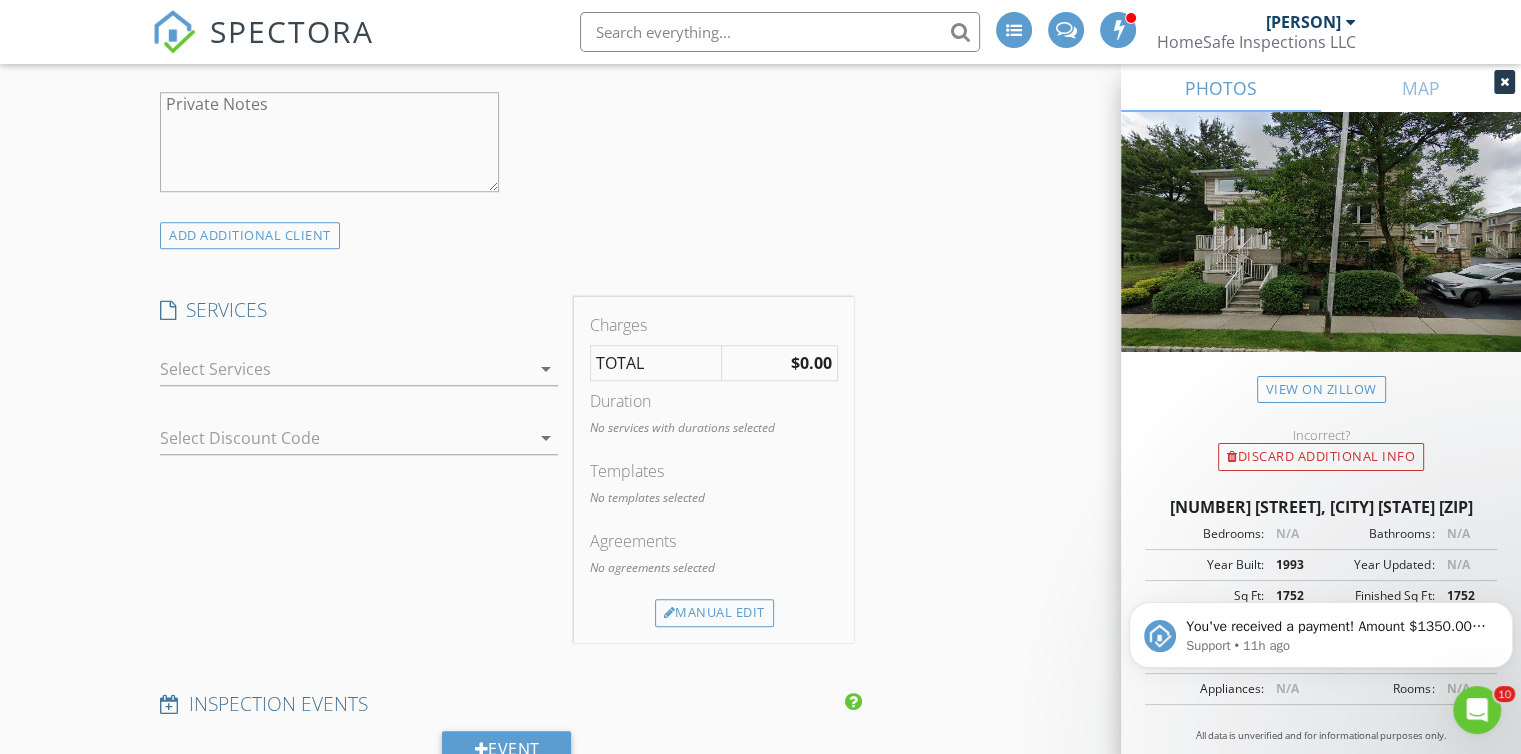 click at bounding box center (345, 369) 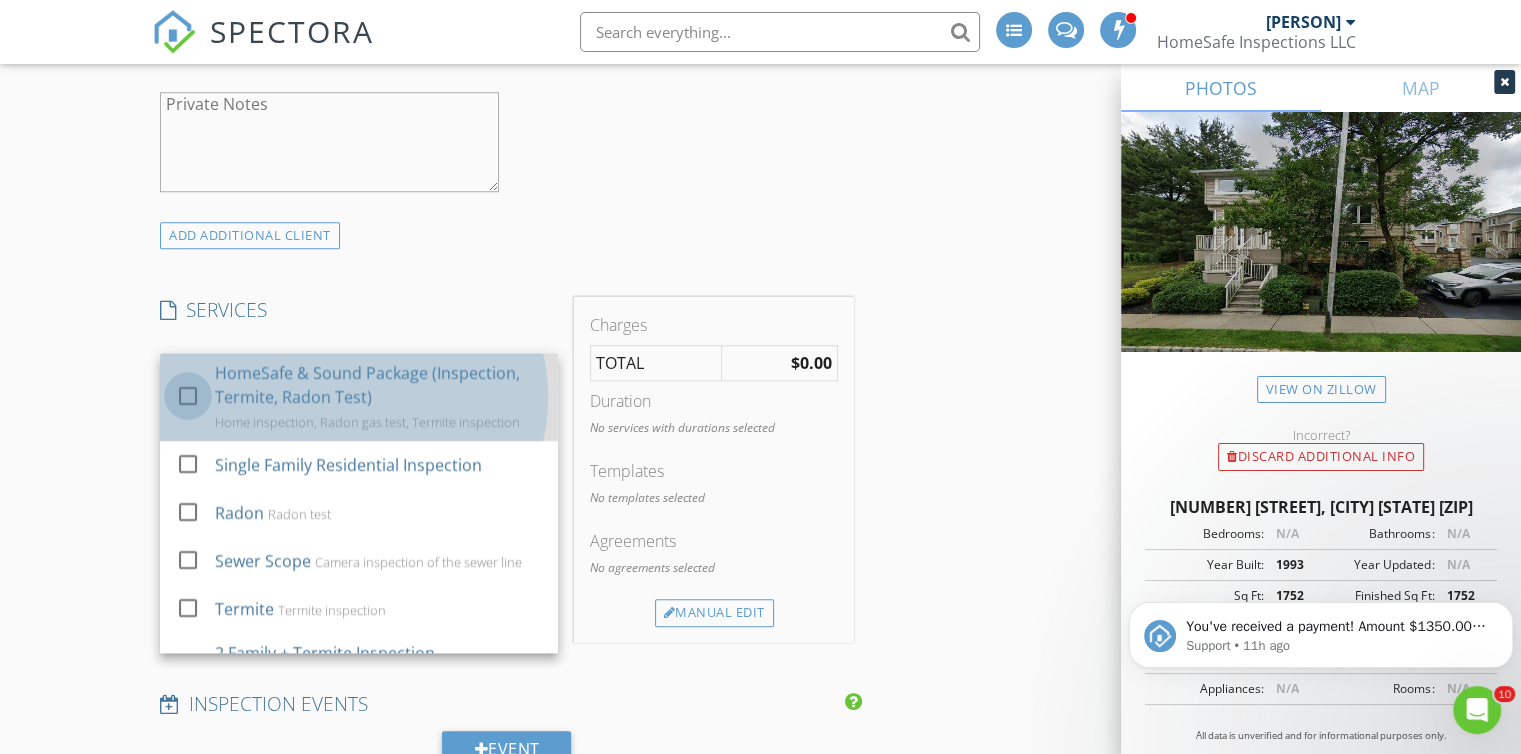 click at bounding box center [188, 396] 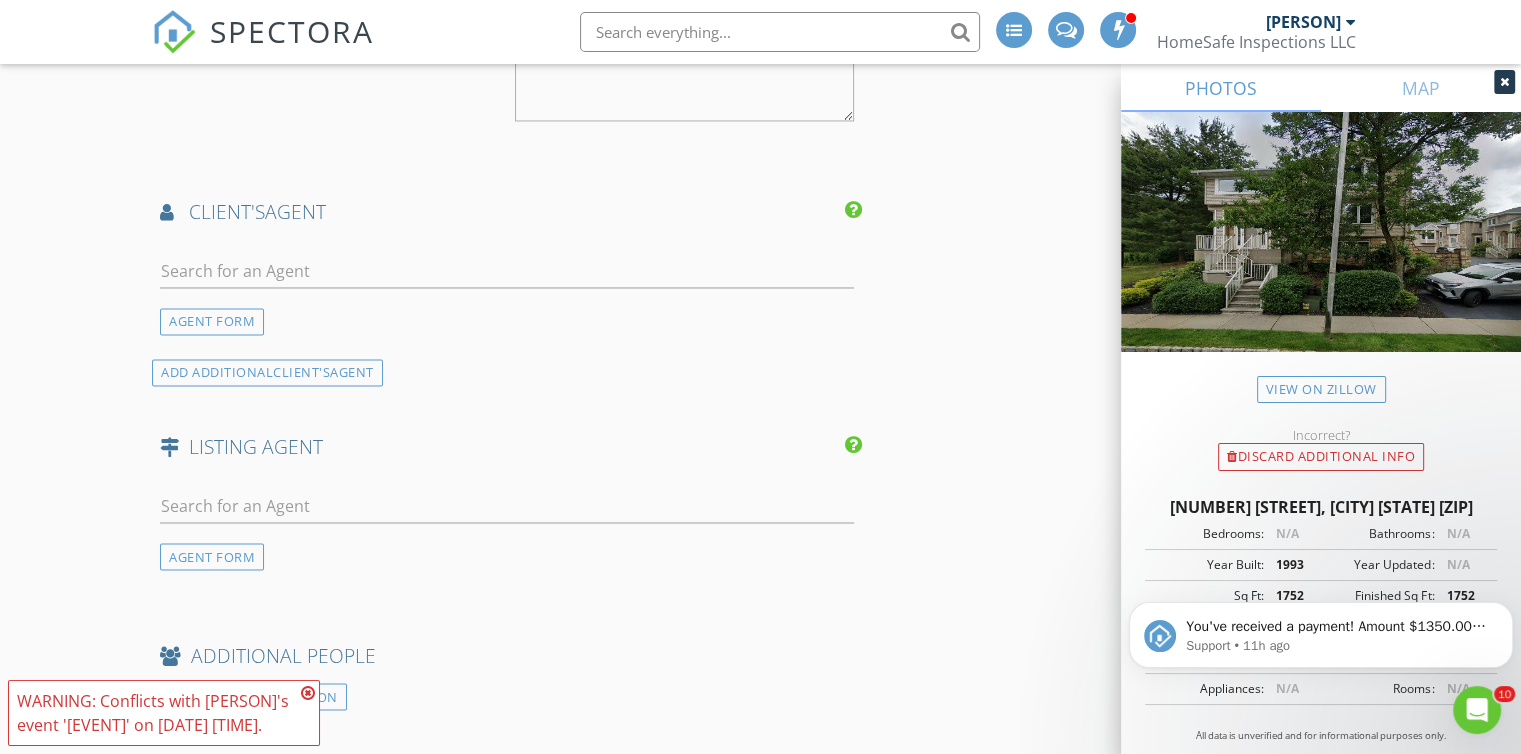 scroll, scrollTop: 3302, scrollLeft: 0, axis: vertical 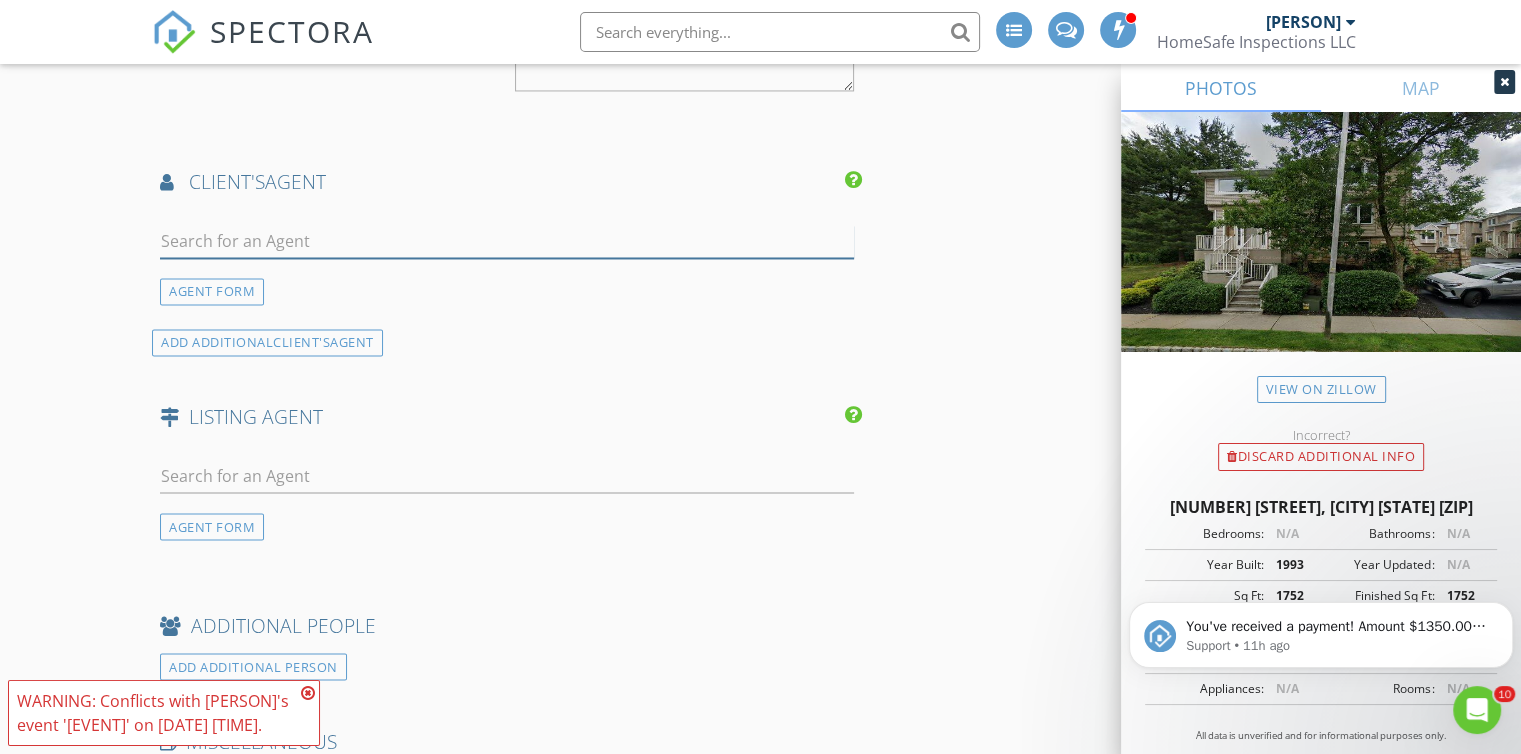 click at bounding box center [507, 241] 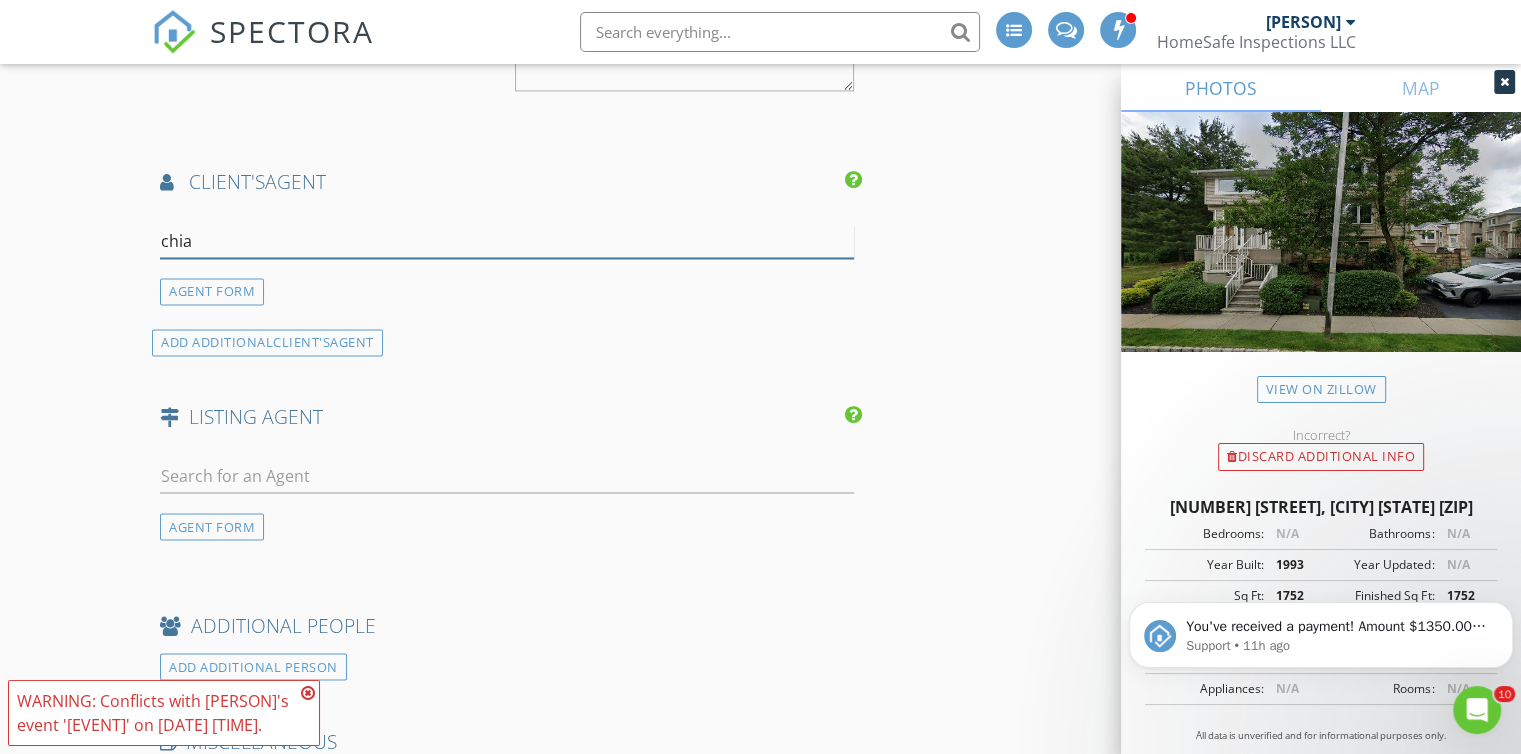 type on "chiar" 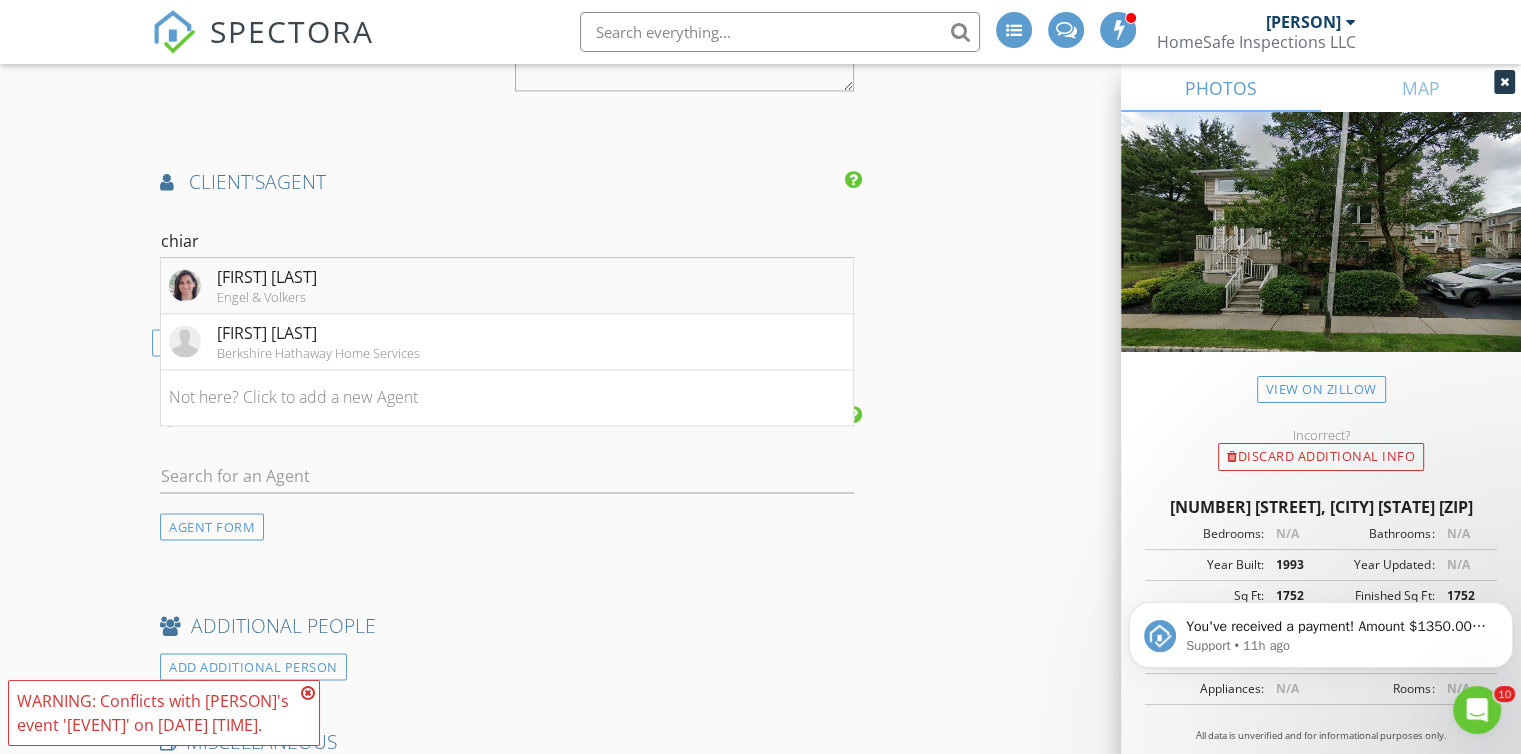 click on "Chiara DePaolo" at bounding box center (267, 277) 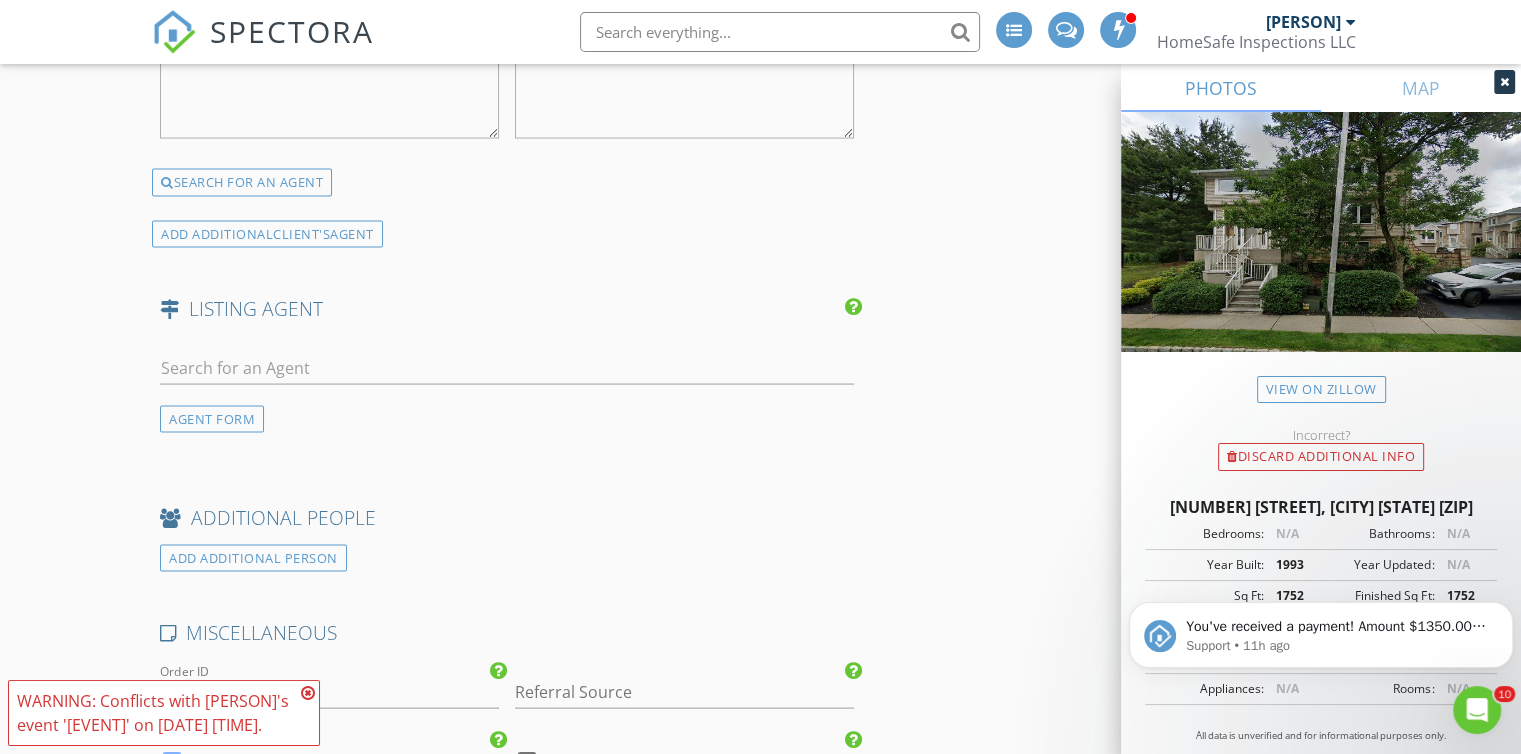 scroll, scrollTop: 3940, scrollLeft: 0, axis: vertical 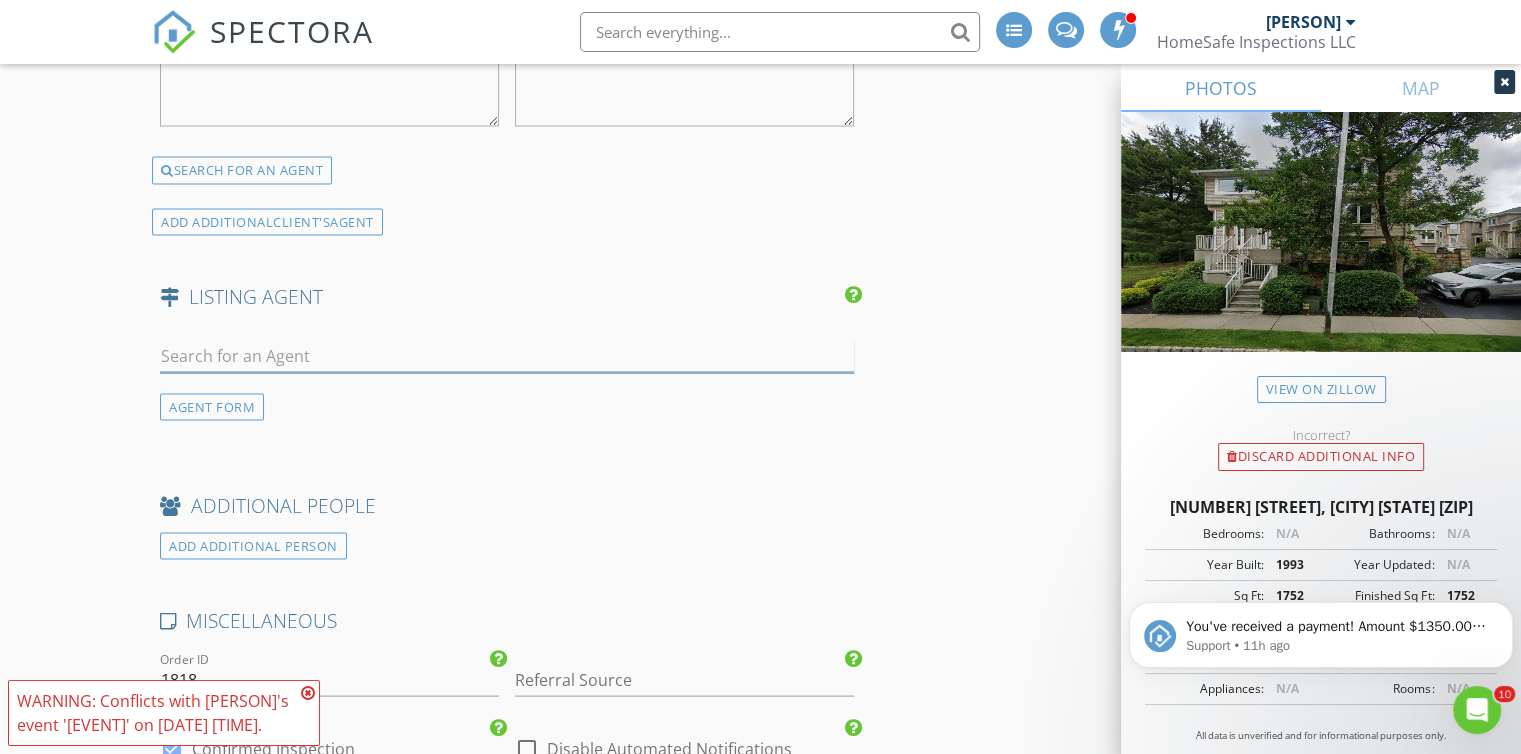 click at bounding box center (507, 356) 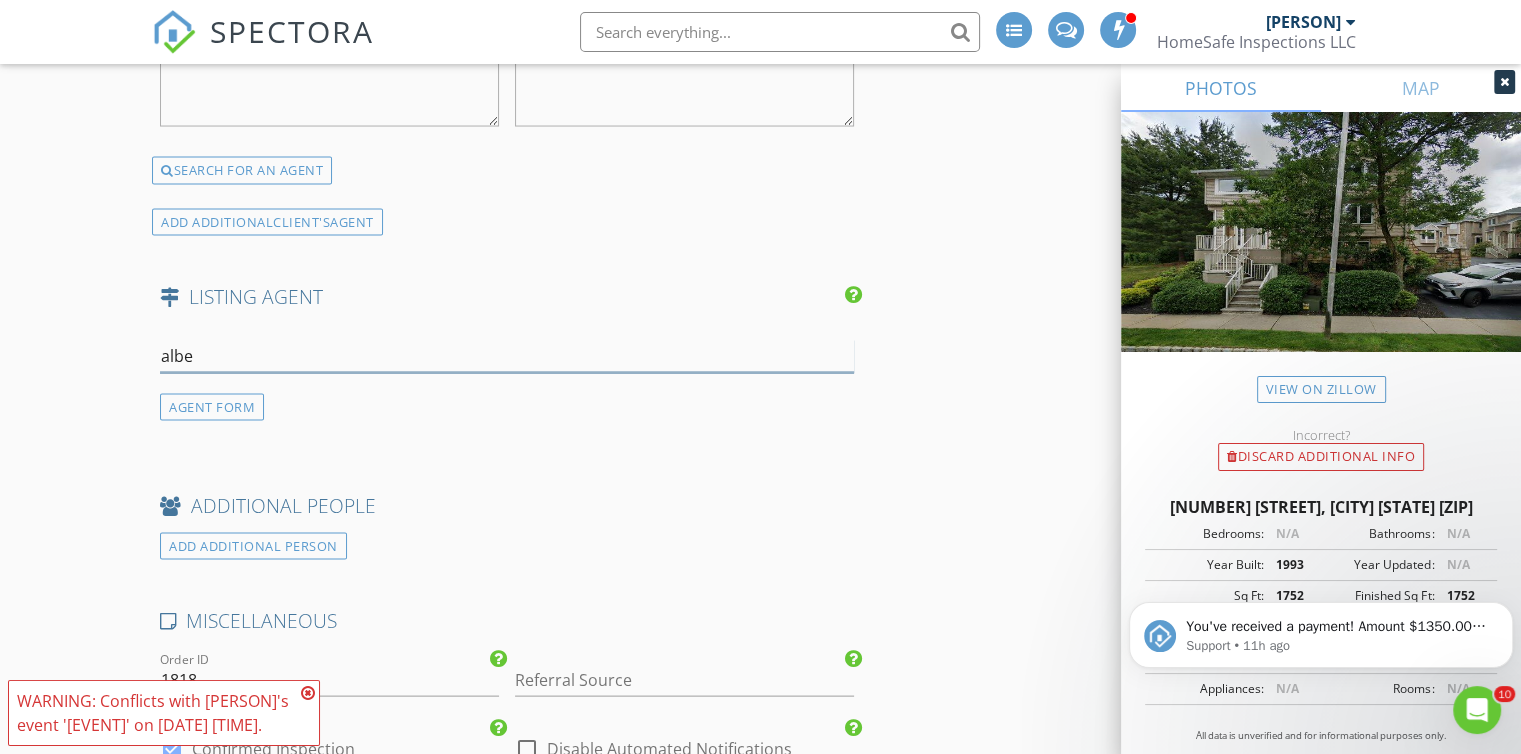 type on "alber" 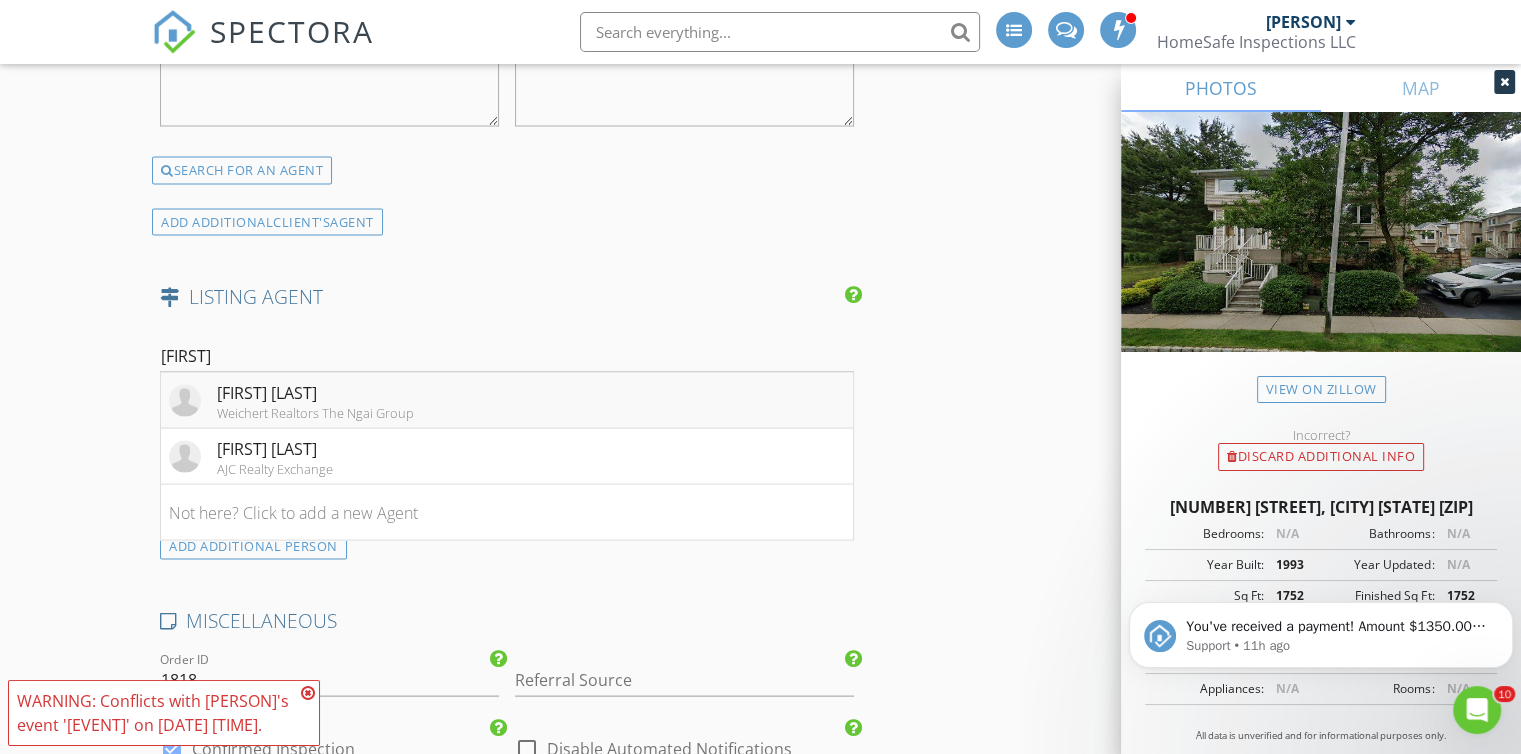 click on "Albert Ngai
Weichert Realtors The Ngai Group" at bounding box center (291, 401) 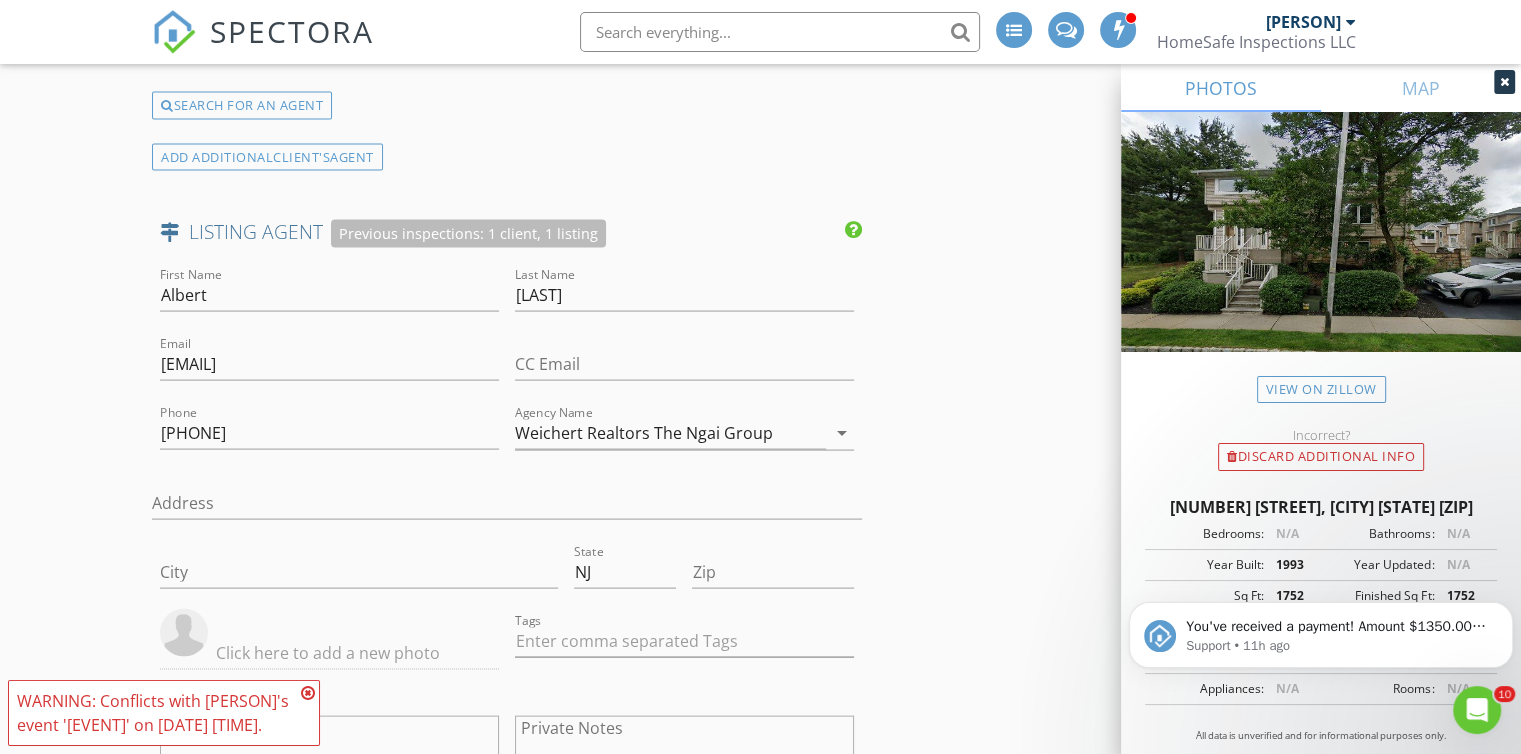 scroll, scrollTop: 4011, scrollLeft: 0, axis: vertical 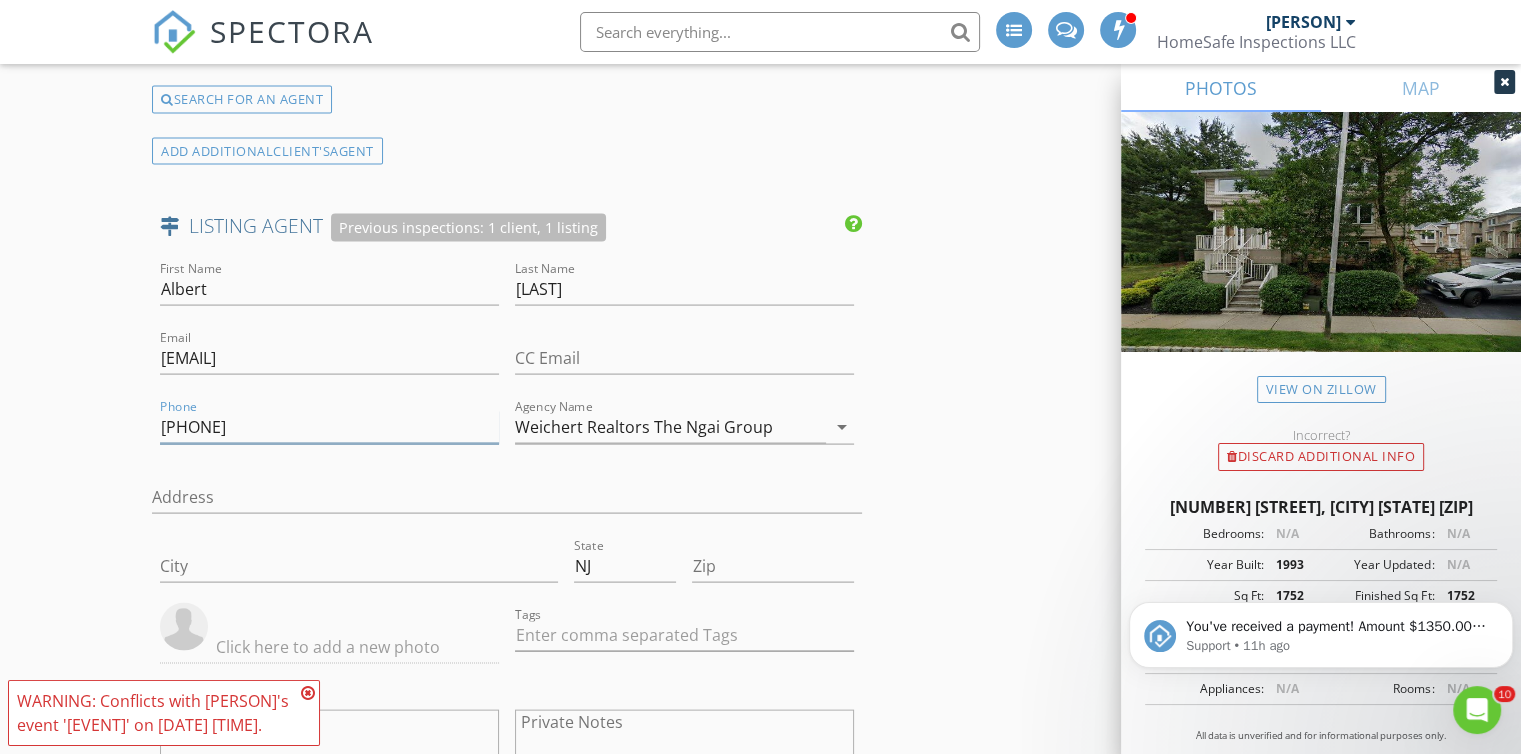 click on "9175181588" at bounding box center (329, 427) 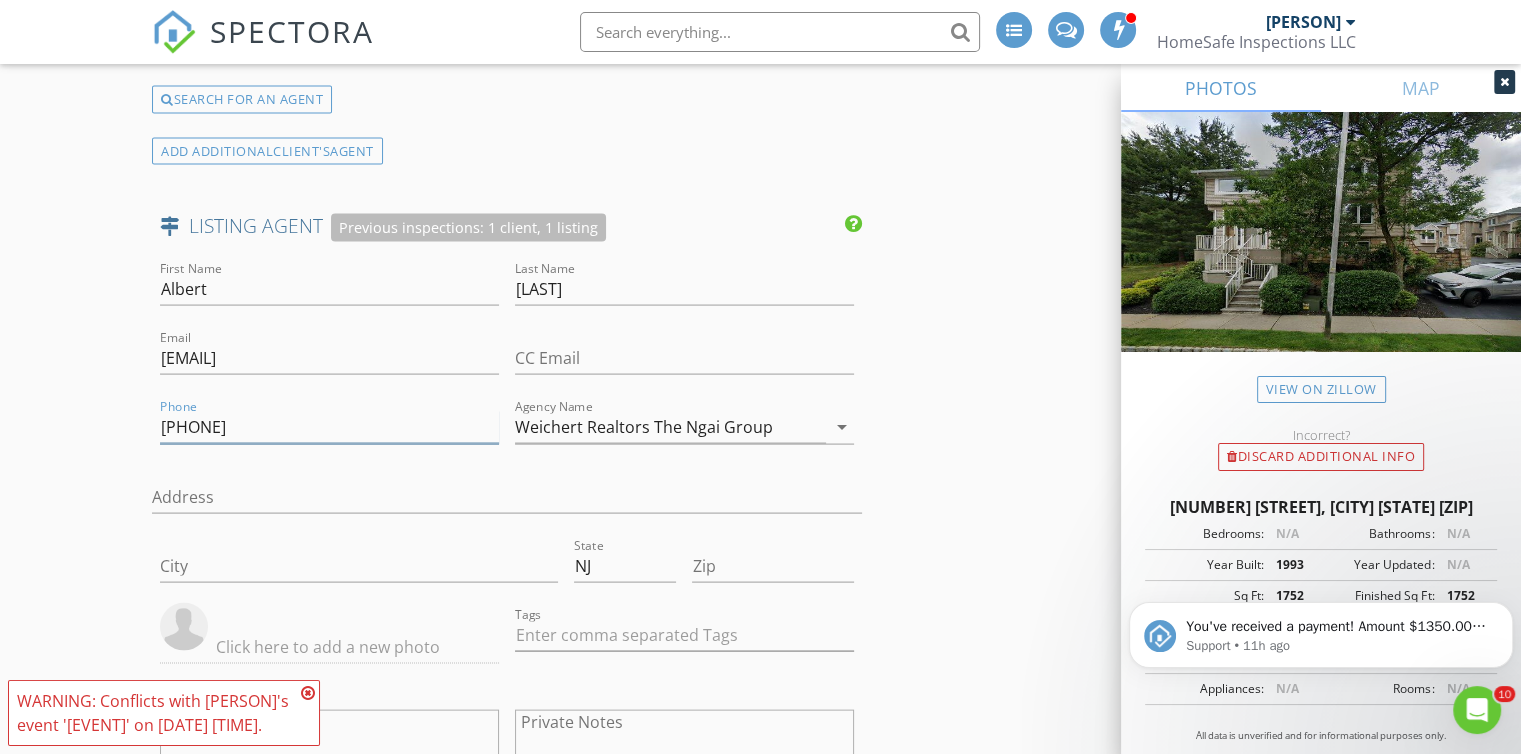 type on "917-518-1588" 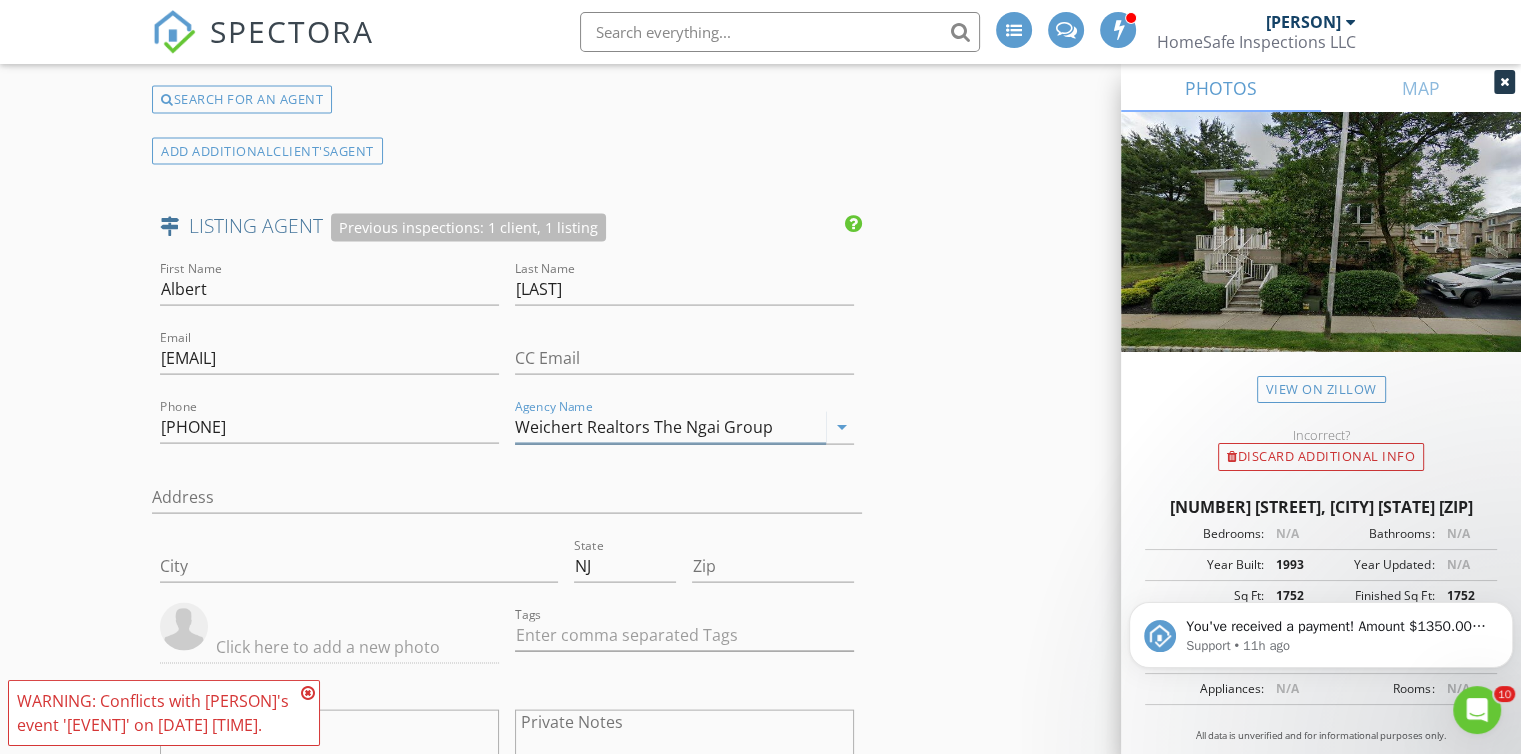 click on "Weichert Realtors The Ngai Group" at bounding box center [670, 427] 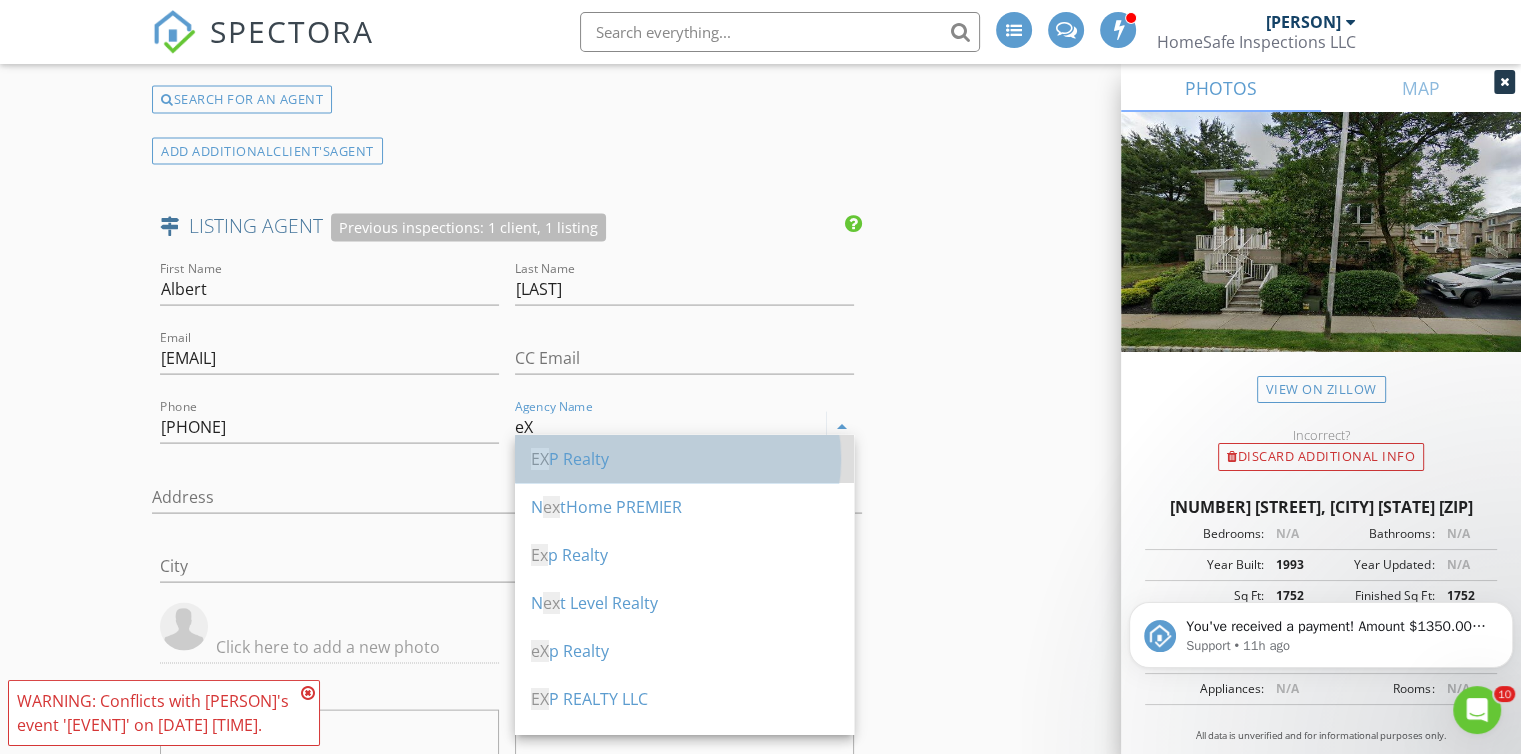 click on "EX P Realty" at bounding box center (684, 459) 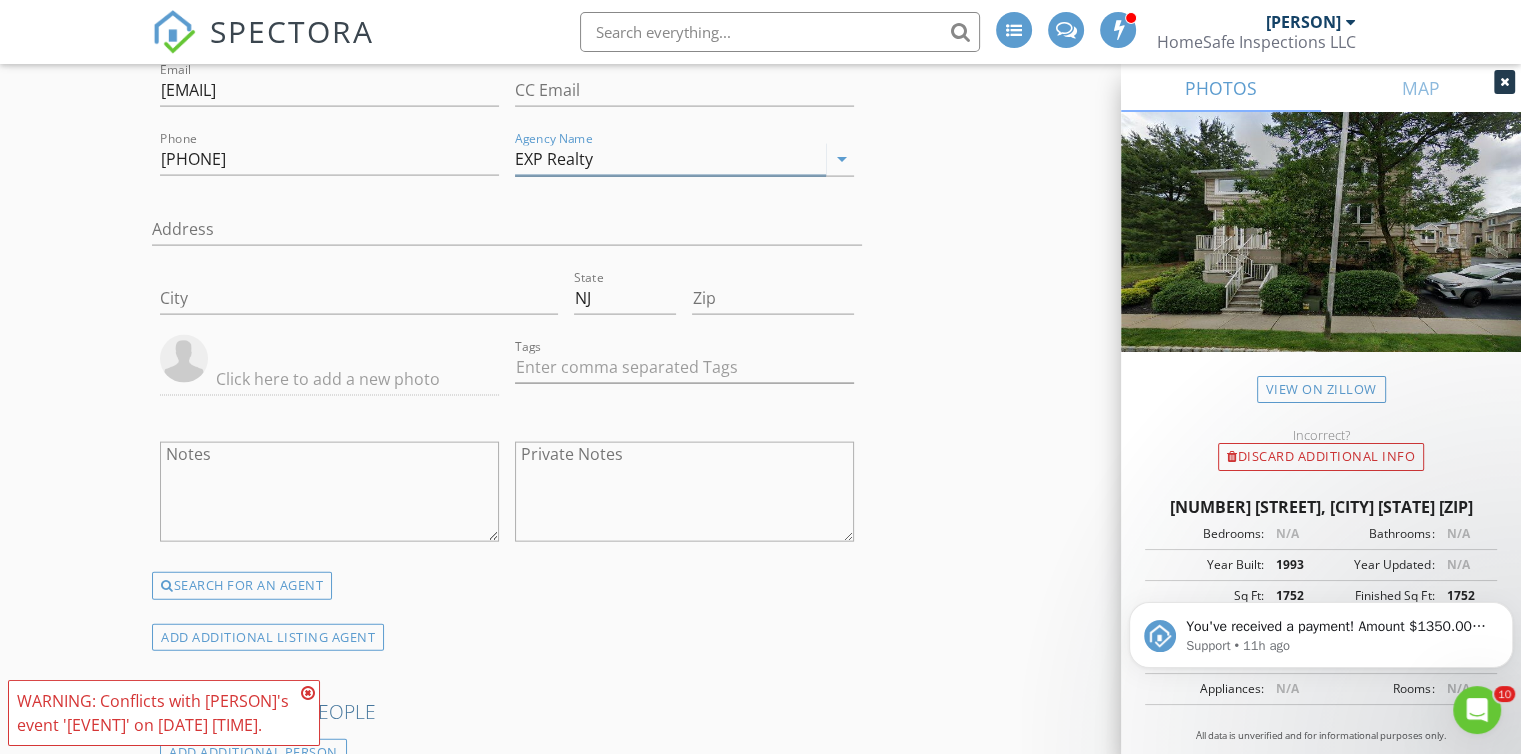 scroll, scrollTop: 4280, scrollLeft: 0, axis: vertical 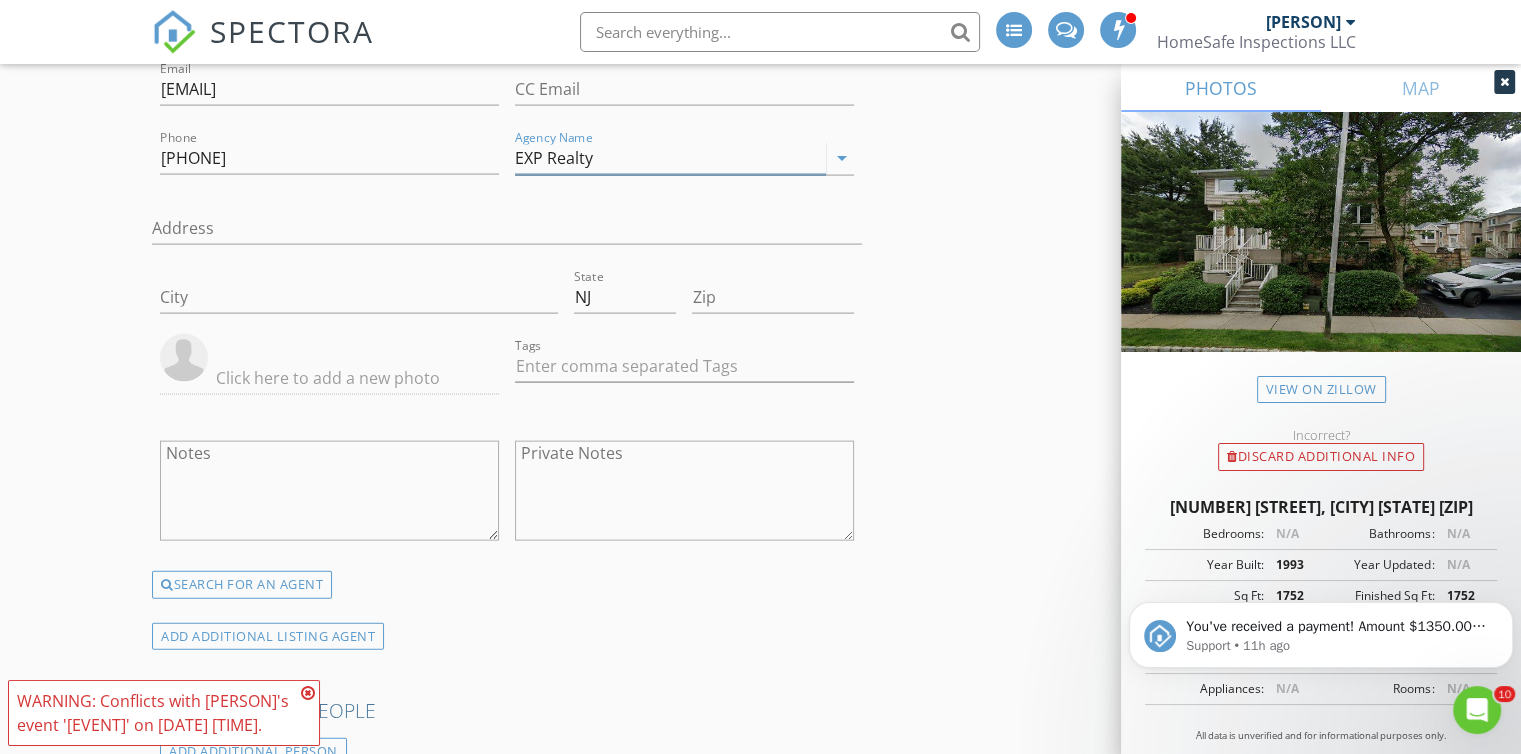 type on "EXP Realty" 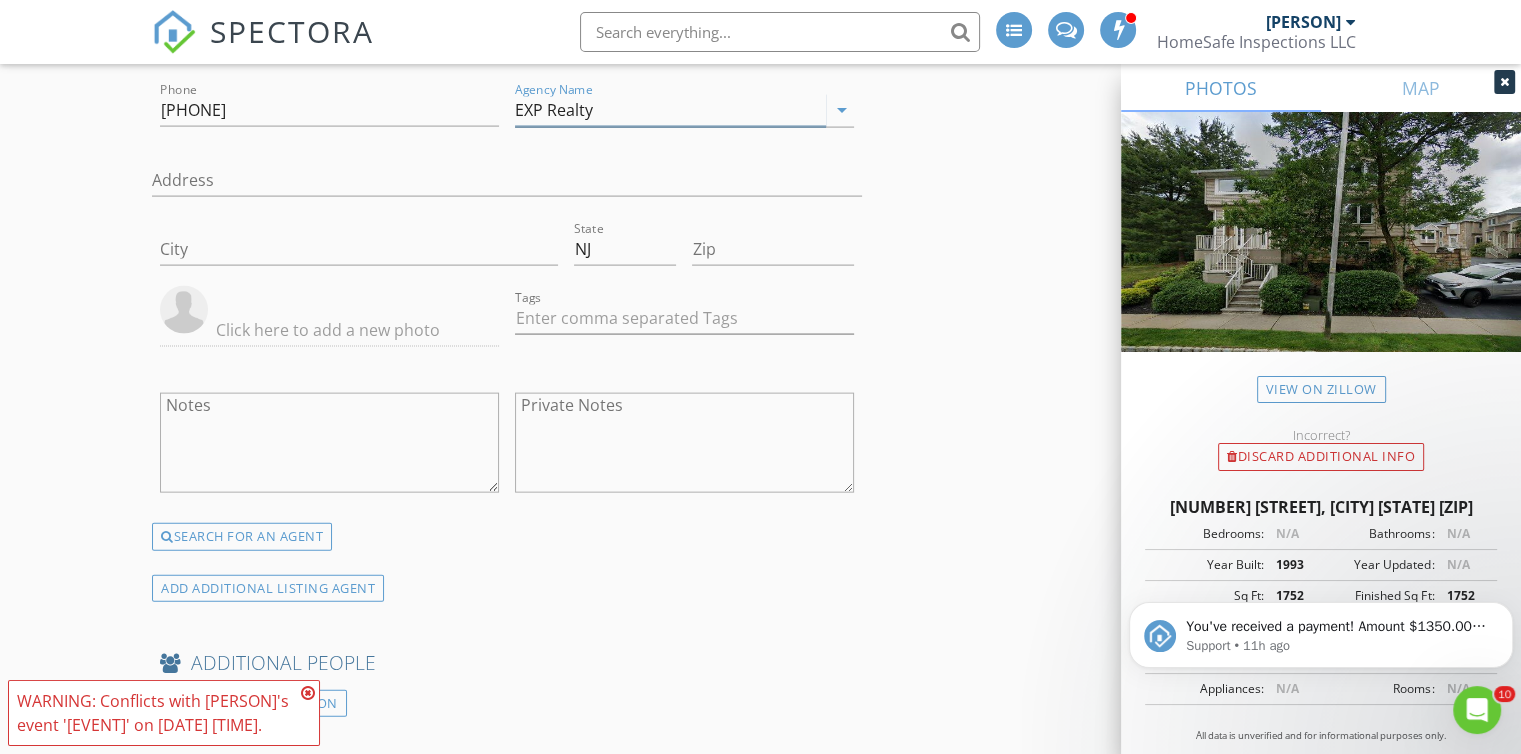 scroll, scrollTop: 4283, scrollLeft: 0, axis: vertical 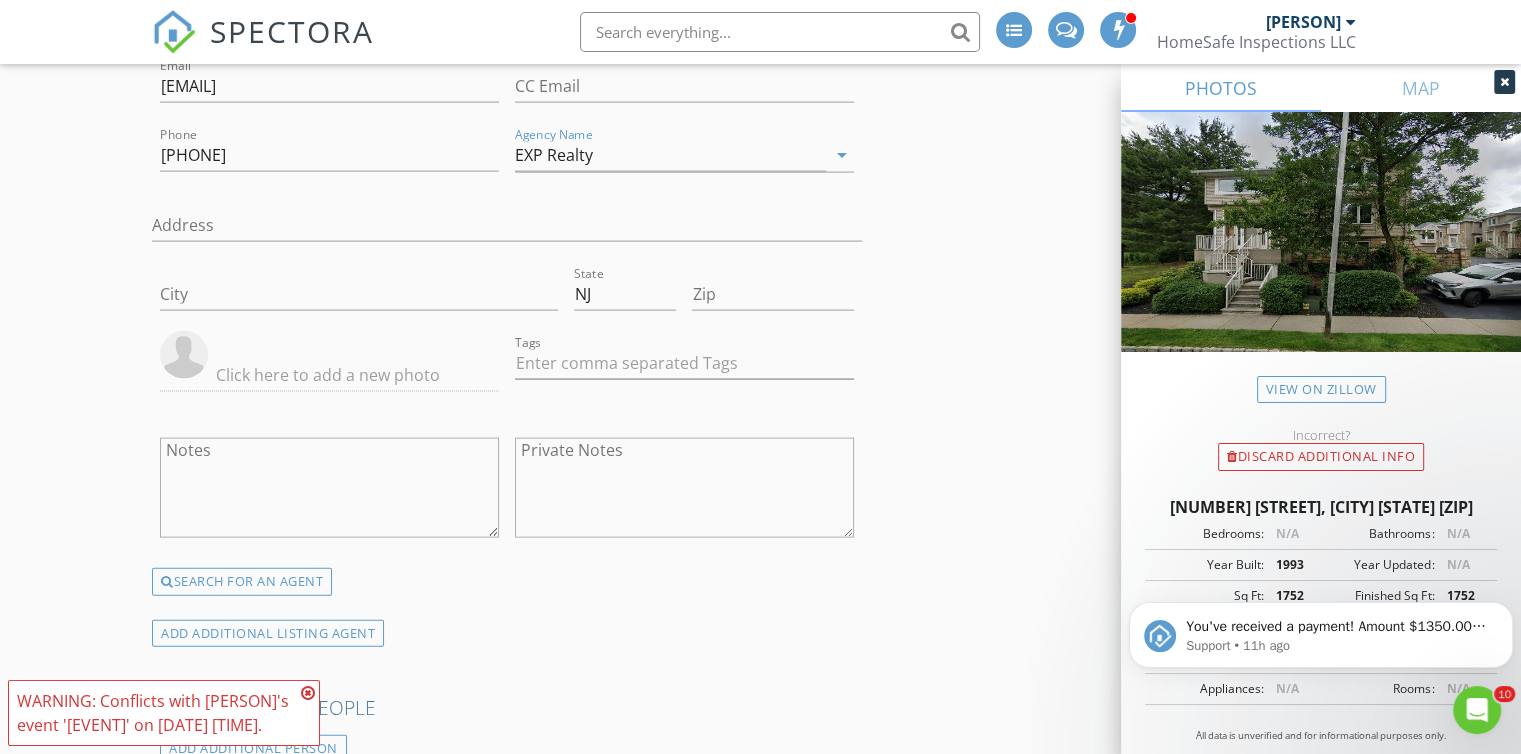 click at bounding box center [184, 355] 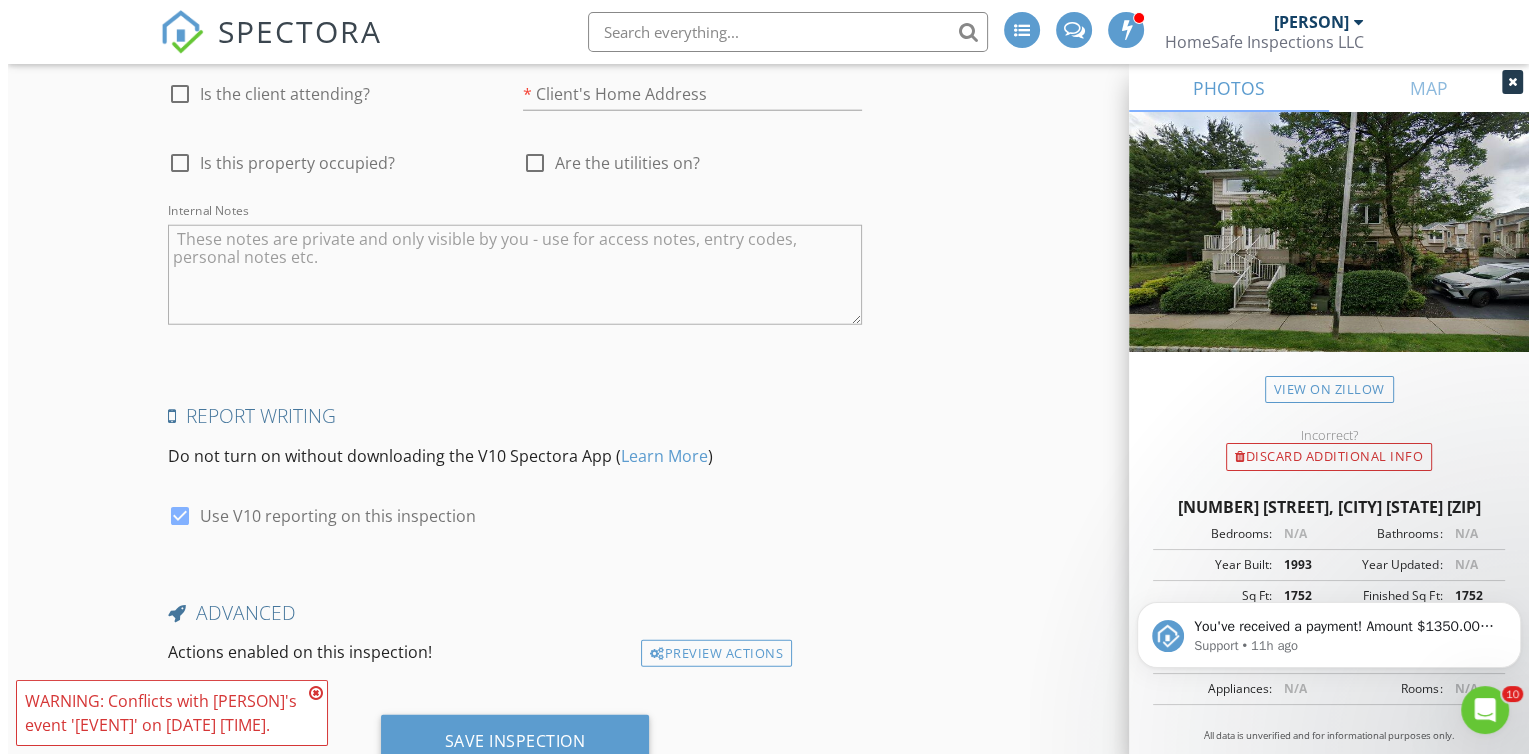 scroll, scrollTop: 5271, scrollLeft: 0, axis: vertical 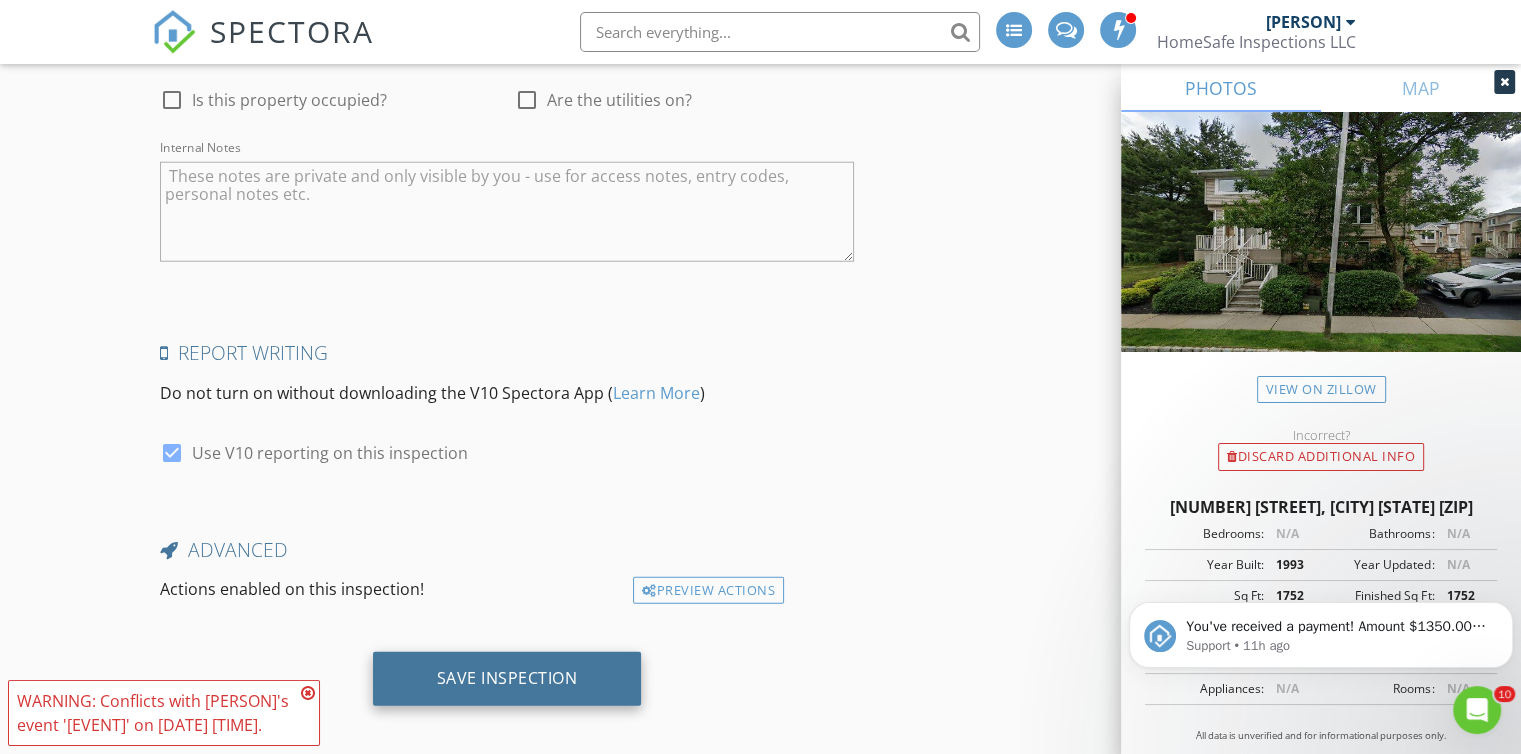click on "Save Inspection" at bounding box center (507, 678) 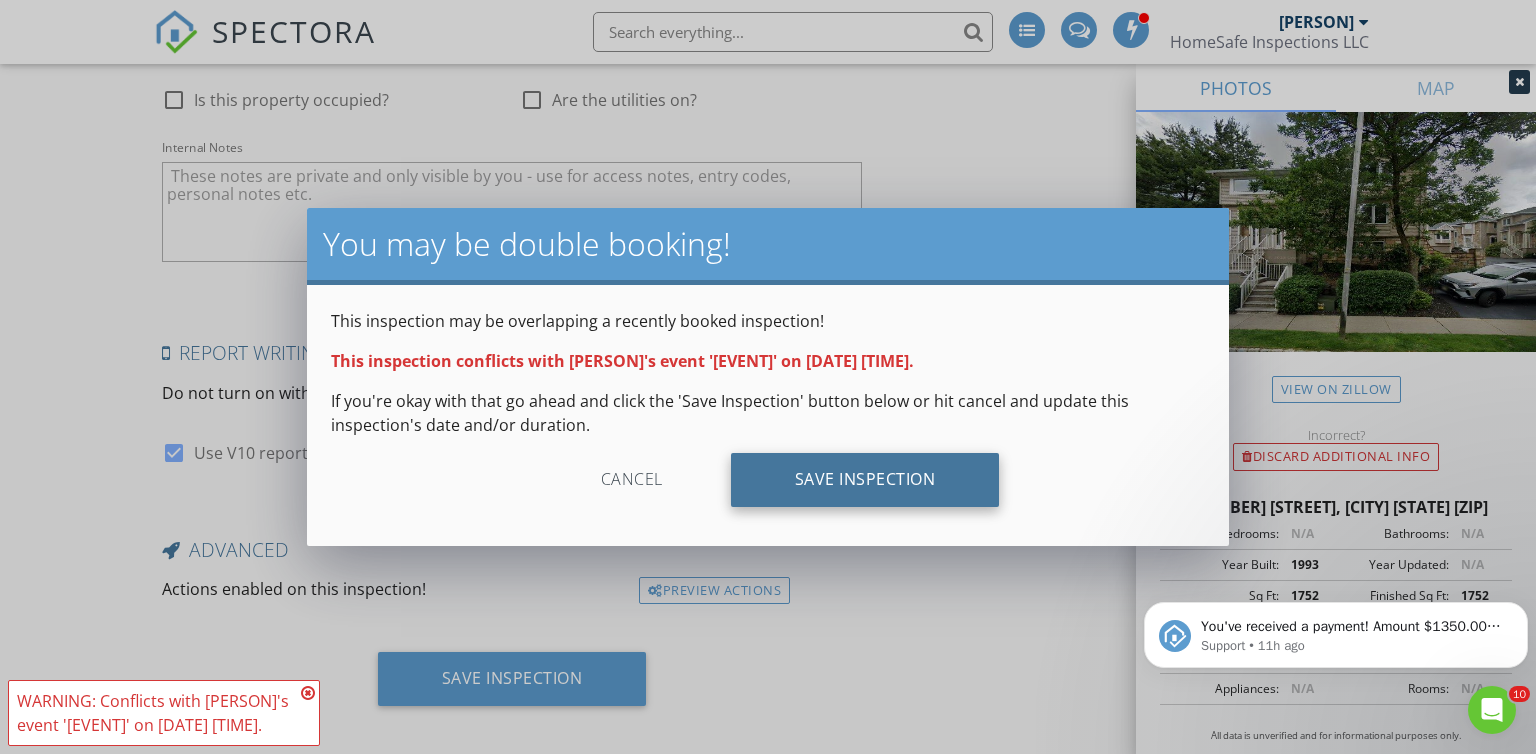 click on "Save Inspection" at bounding box center (865, 480) 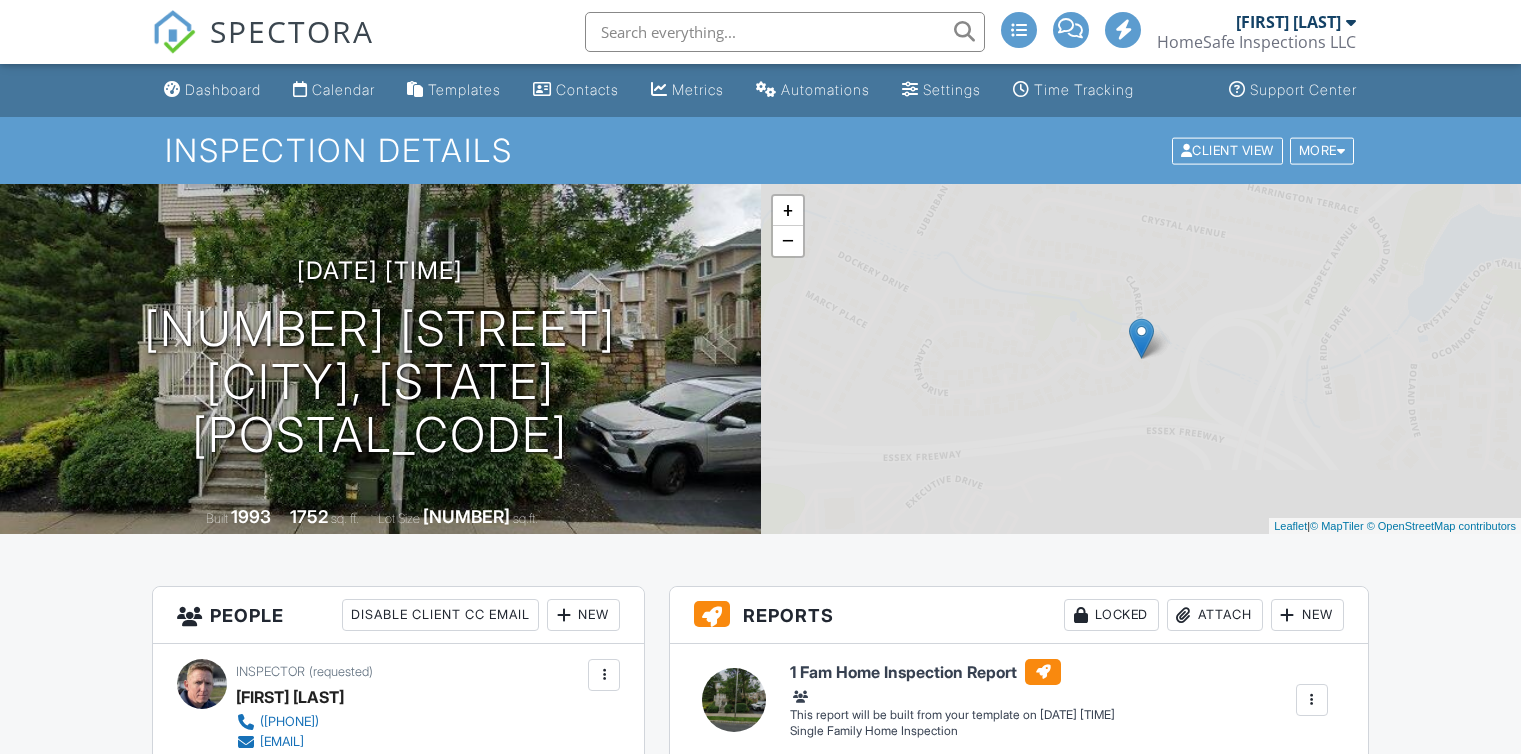scroll, scrollTop: 0, scrollLeft: 0, axis: both 